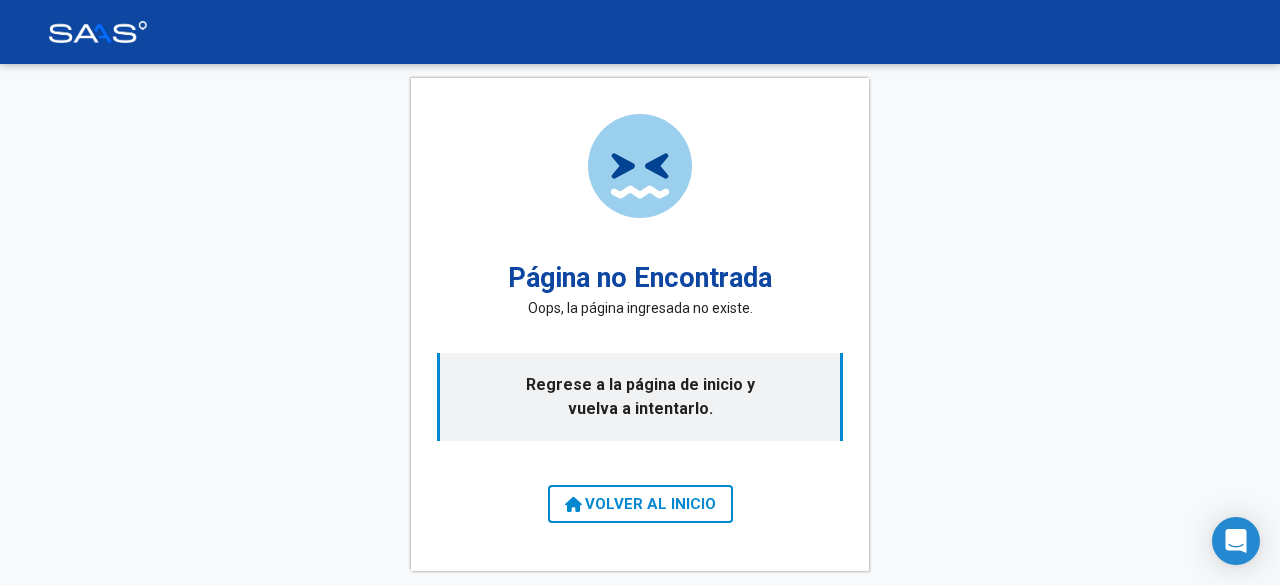 scroll, scrollTop: 0, scrollLeft: 0, axis: both 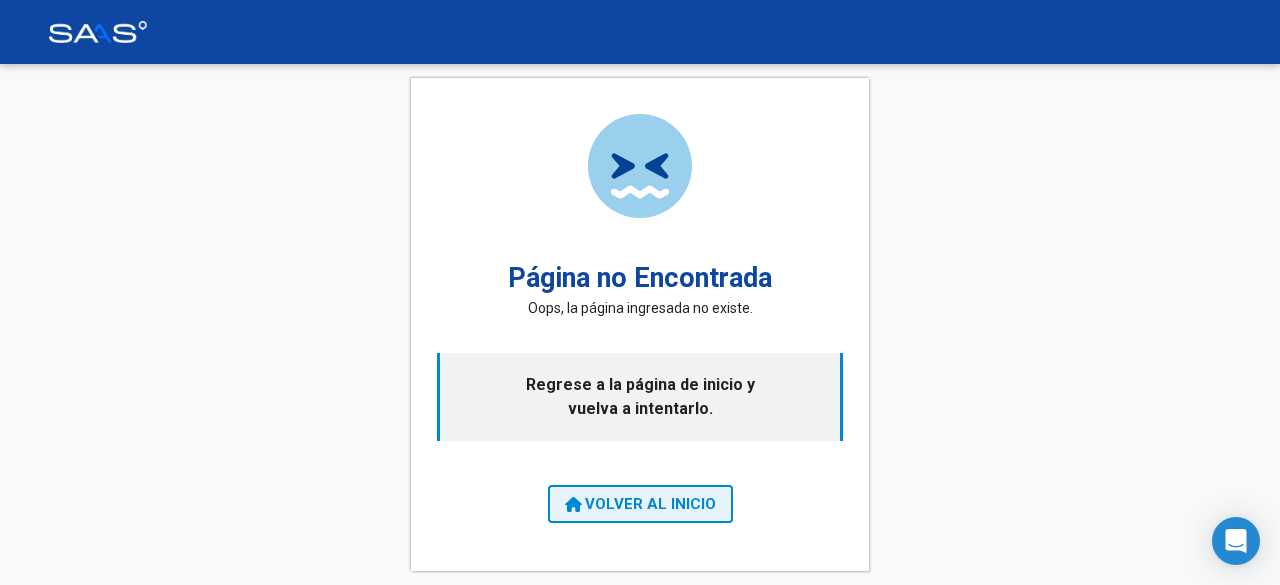 click on "VOLVER AL INICIO" 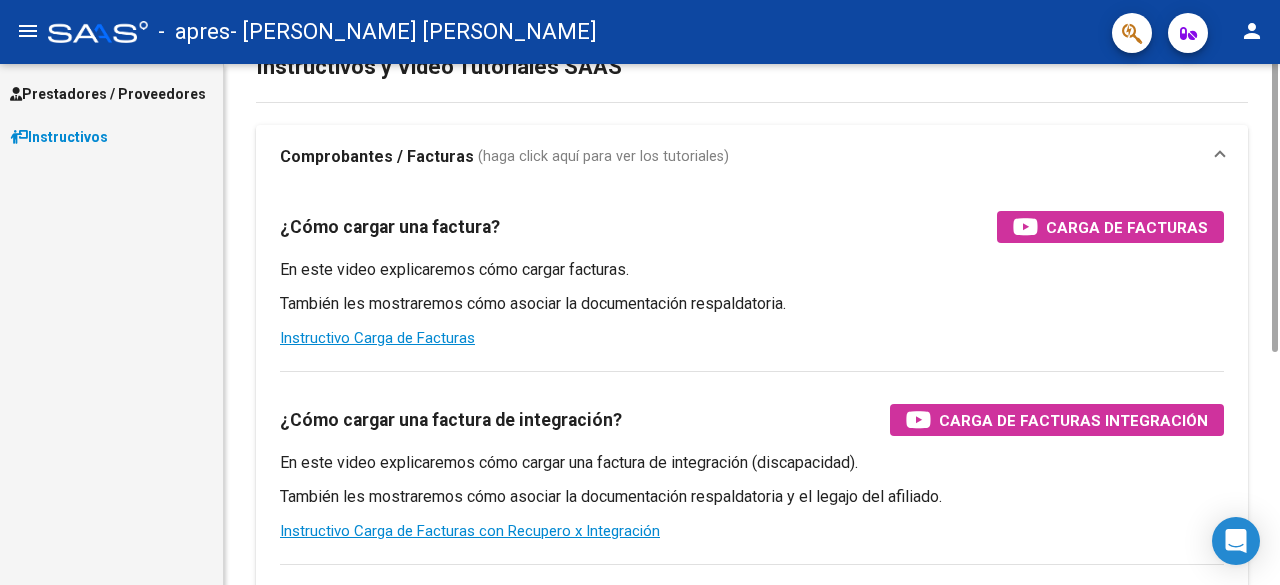 scroll, scrollTop: 0, scrollLeft: 0, axis: both 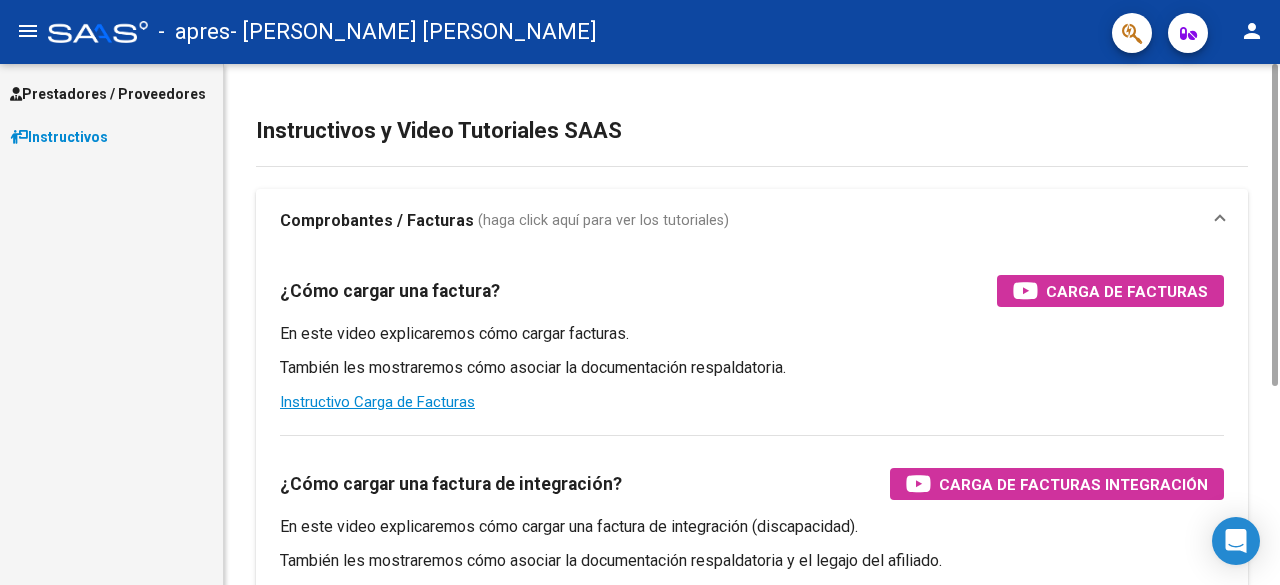 drag, startPoint x: 1272, startPoint y: 335, endPoint x: 1255, endPoint y: 251, distance: 85.70297 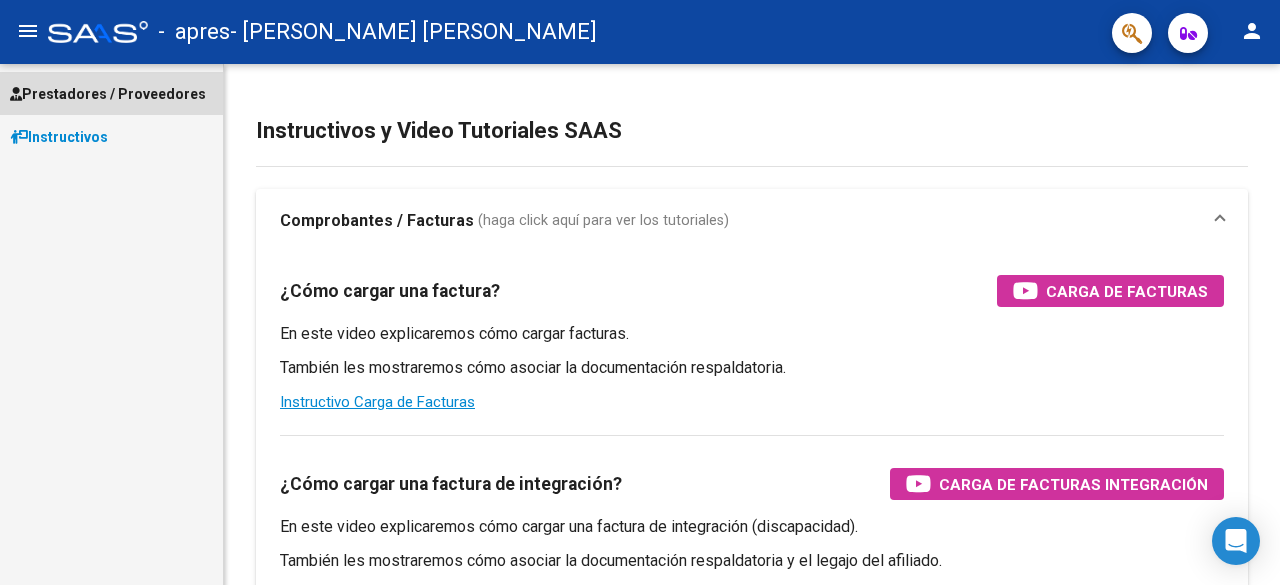 click on "Prestadores / Proveedores" at bounding box center [108, 94] 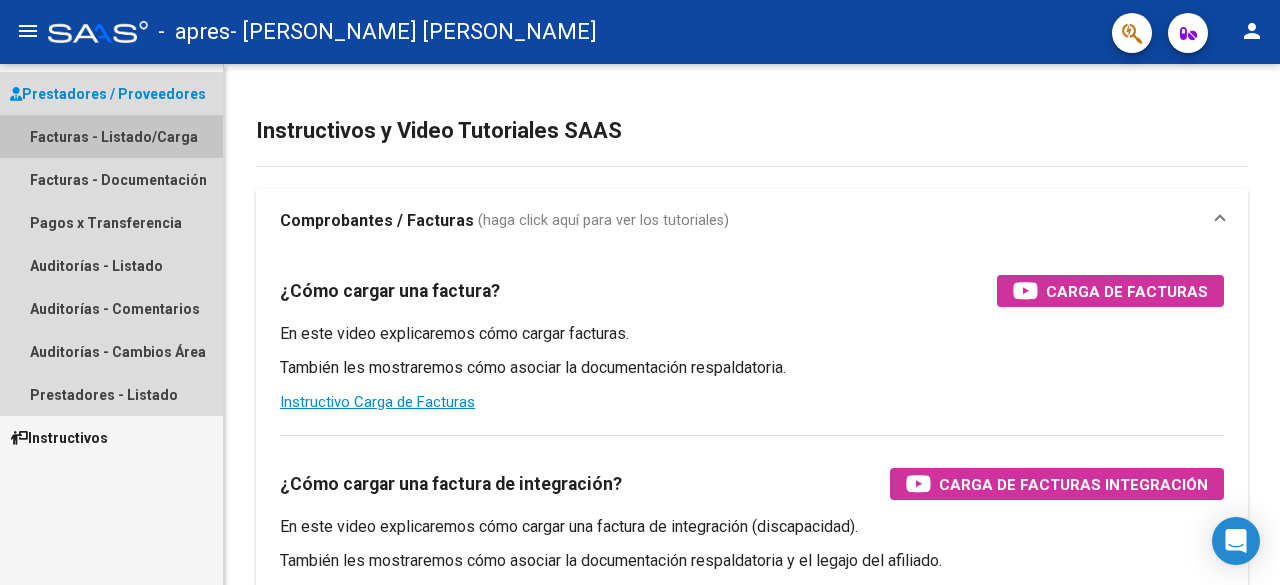 click on "Facturas - Listado/Carga" at bounding box center (111, 136) 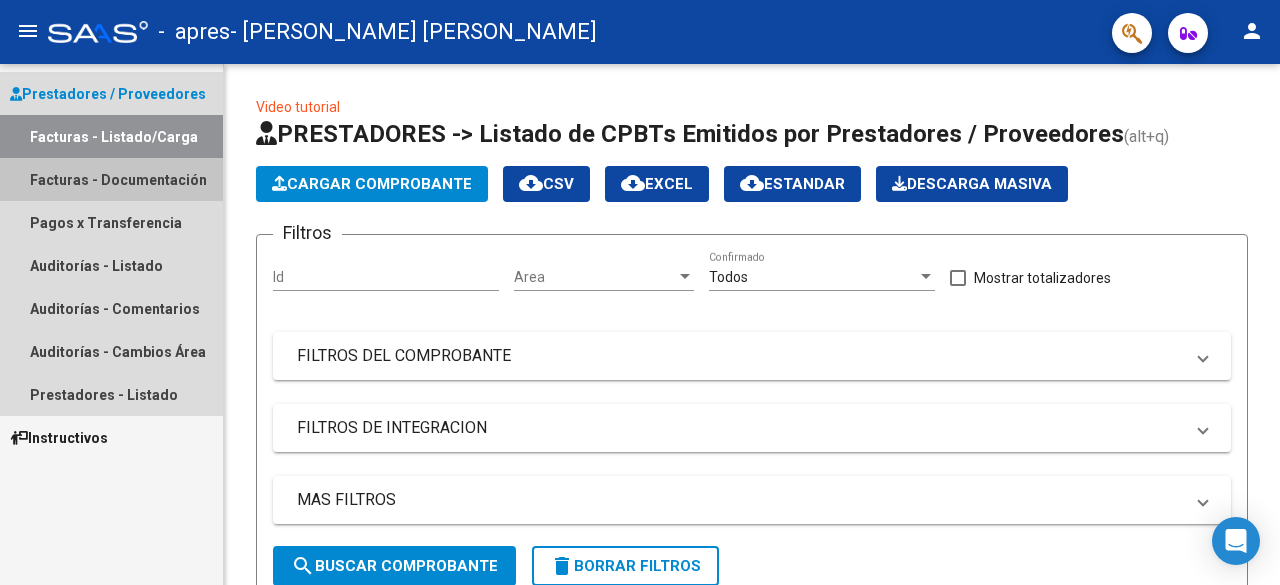 click on "Facturas - Documentación" at bounding box center (111, 179) 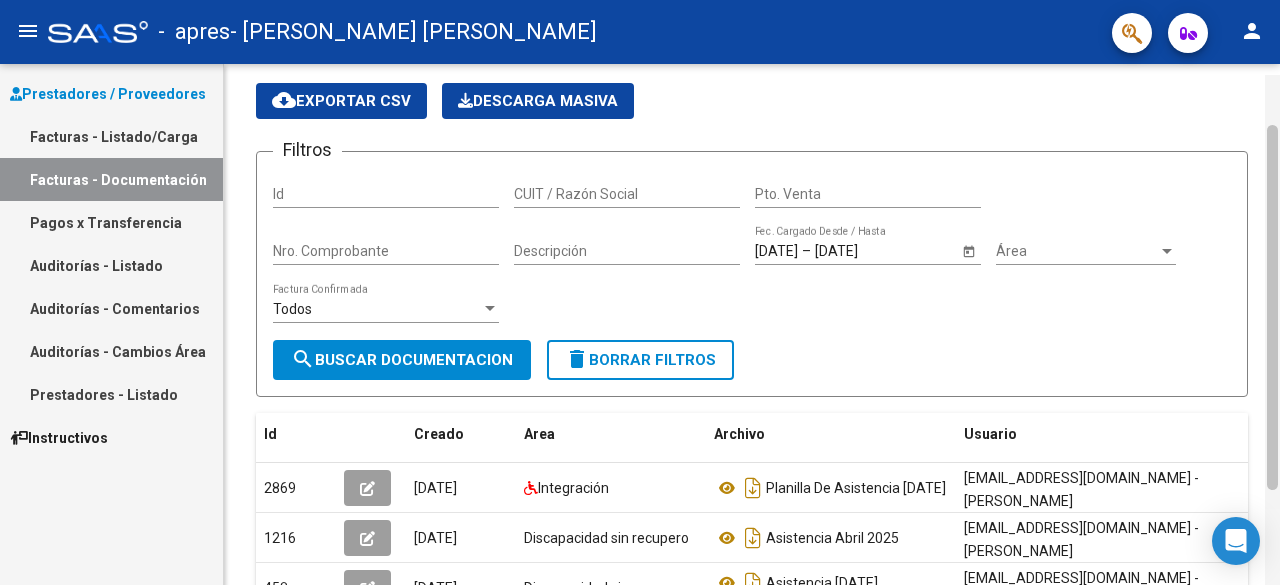 scroll, scrollTop: 0, scrollLeft: 0, axis: both 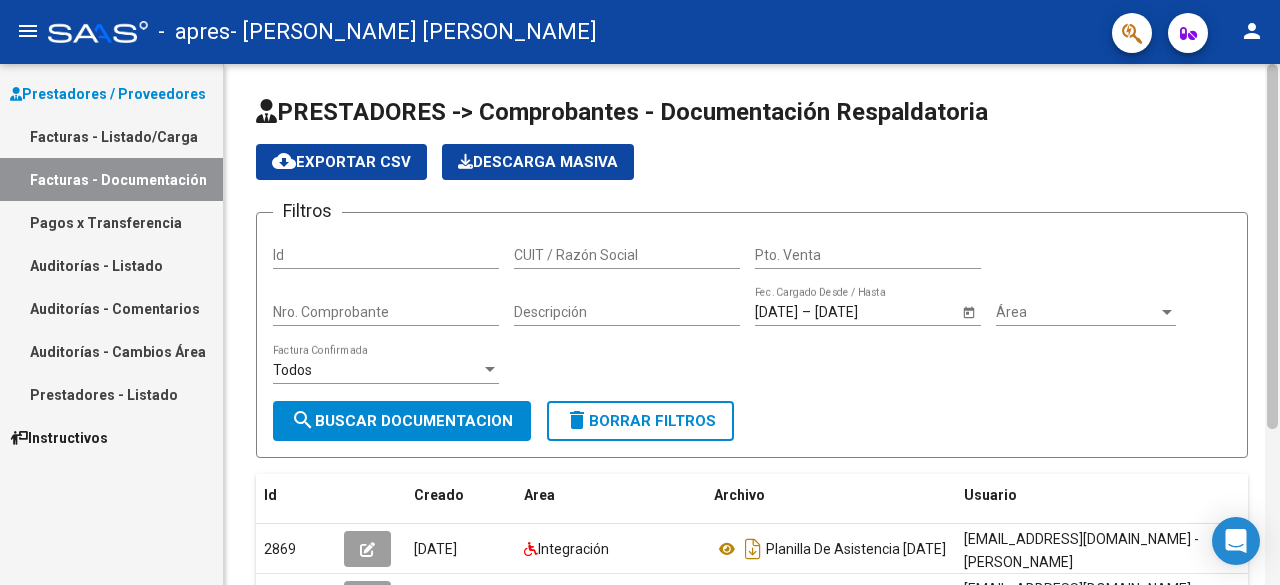 drag, startPoint x: 1272, startPoint y: 287, endPoint x: 1279, endPoint y: 178, distance: 109.22454 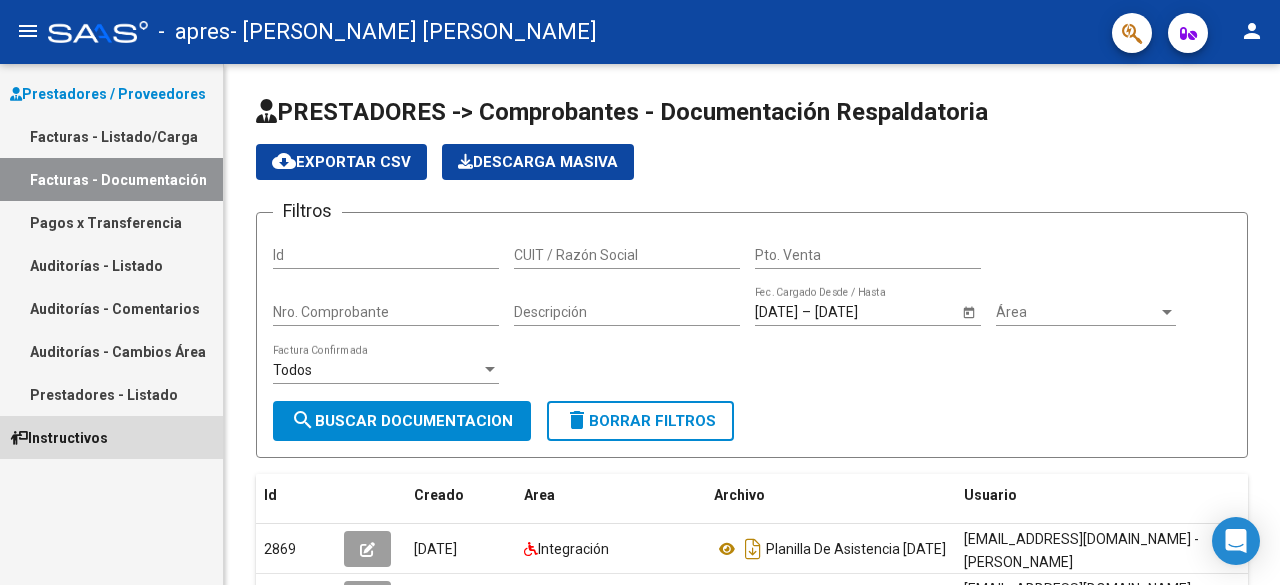 click on "Instructivos" at bounding box center (59, 438) 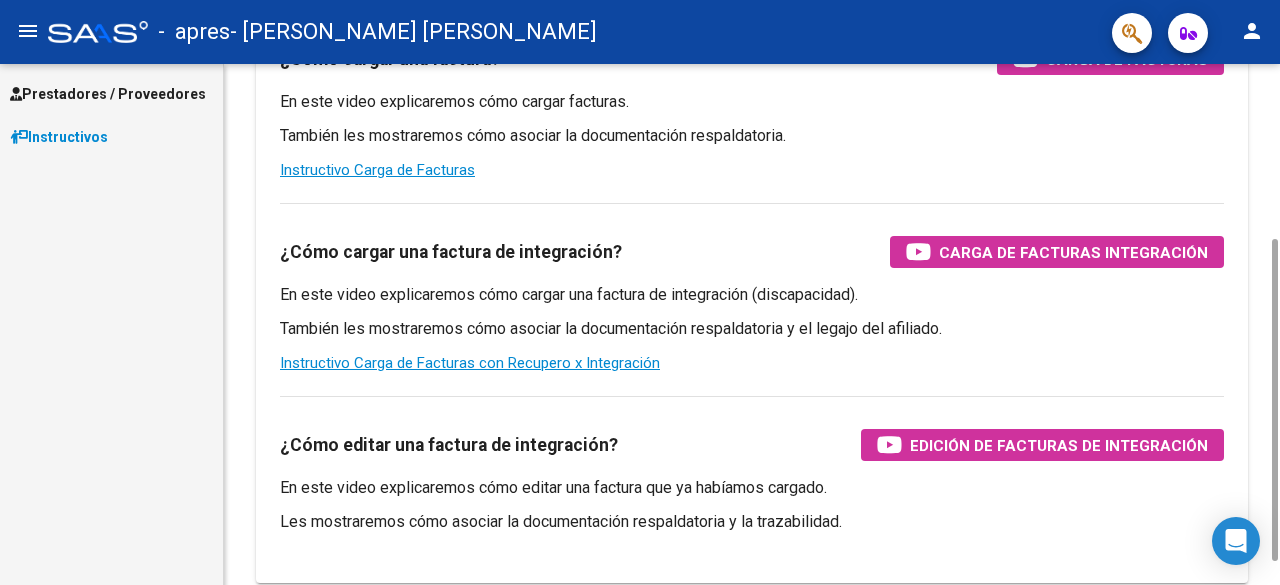 scroll, scrollTop: 256, scrollLeft: 0, axis: vertical 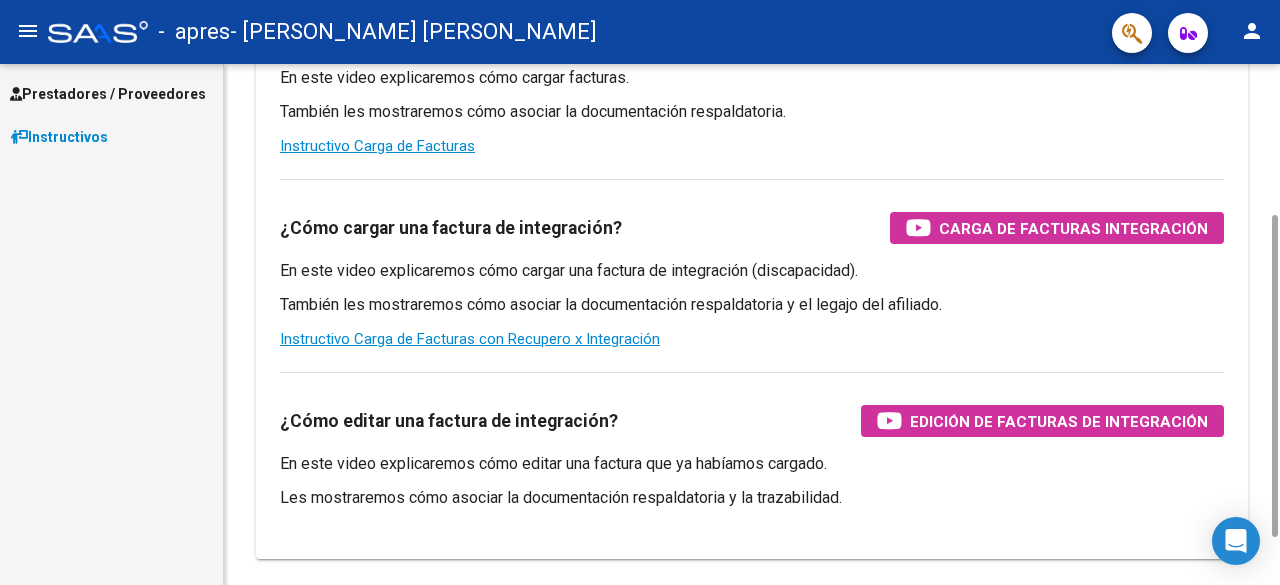 drag, startPoint x: 1269, startPoint y: 409, endPoint x: 1278, endPoint y: 589, distance: 180.22485 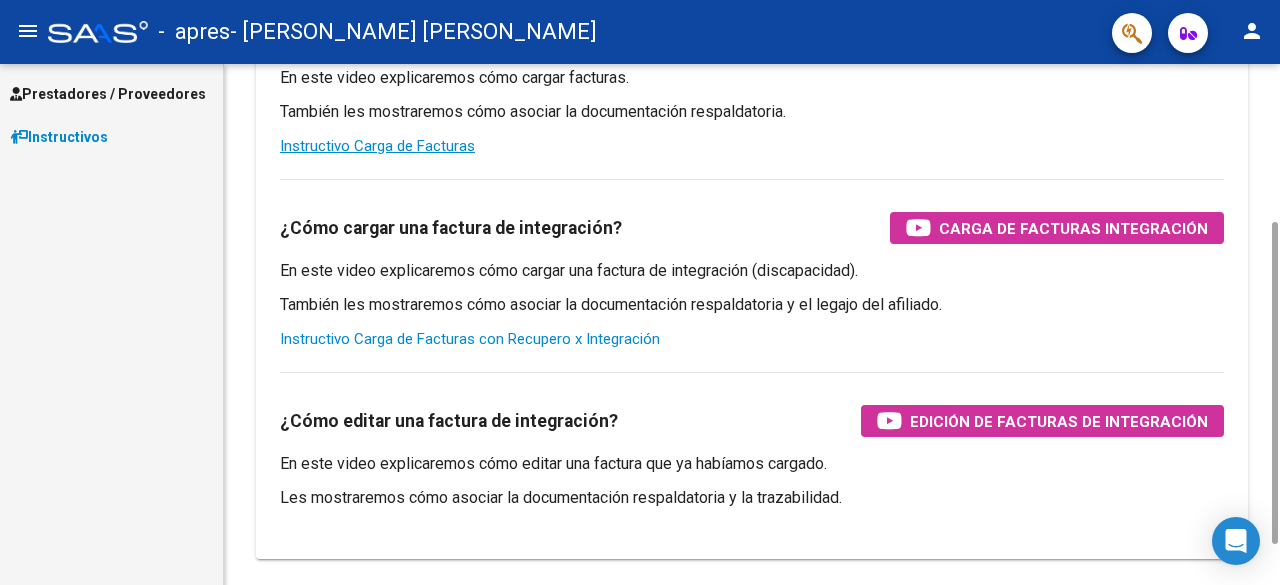 click on "Instructivo Carga de Facturas con Recupero x Integración" at bounding box center [470, 339] 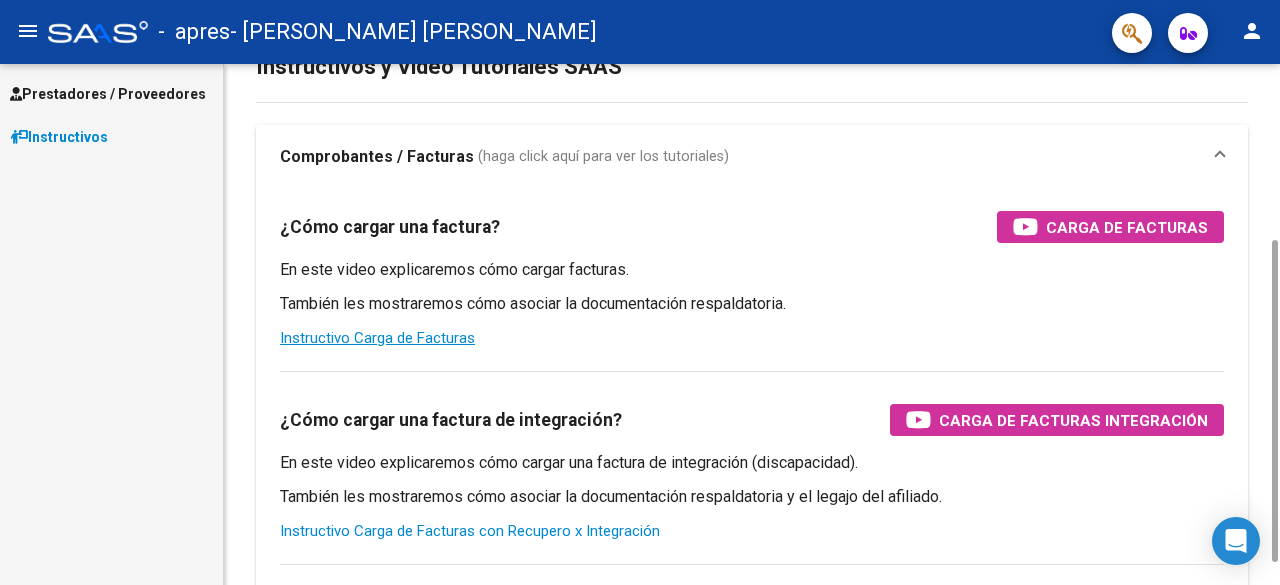 scroll, scrollTop: 0, scrollLeft: 0, axis: both 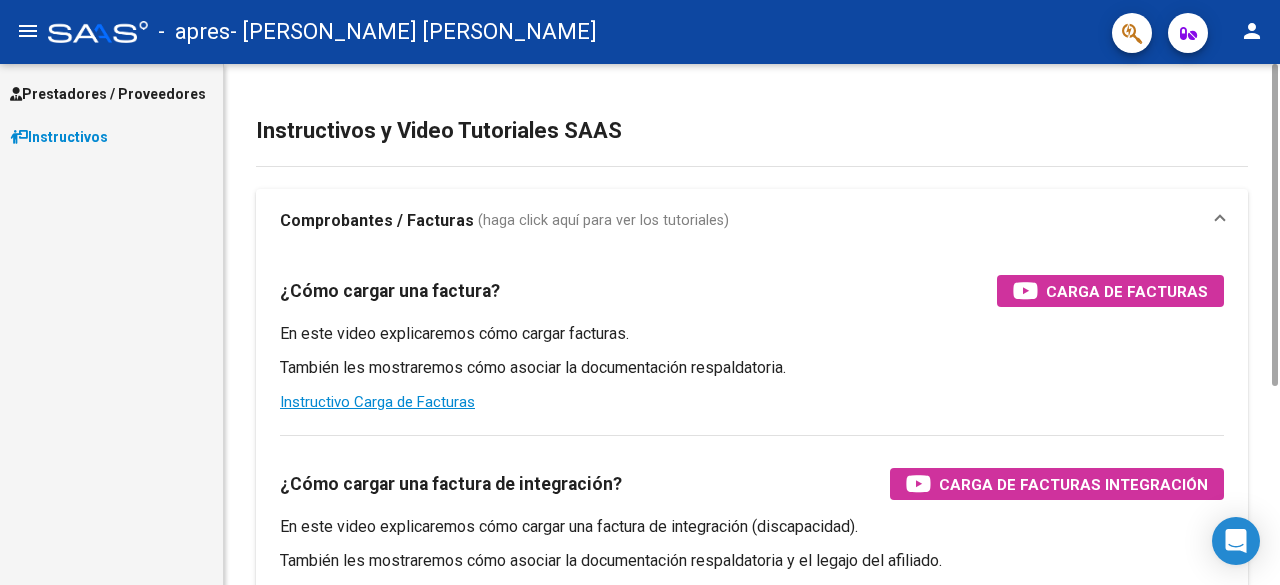 drag, startPoint x: 1272, startPoint y: 267, endPoint x: 1278, endPoint y: 41, distance: 226.07964 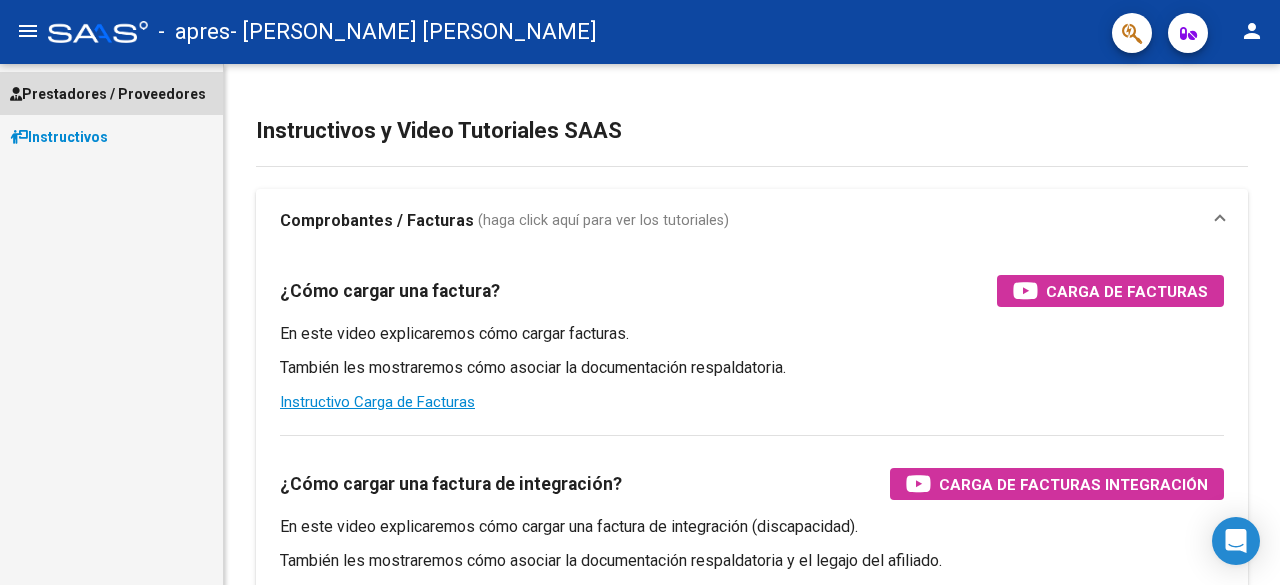 click on "Prestadores / Proveedores" at bounding box center (108, 94) 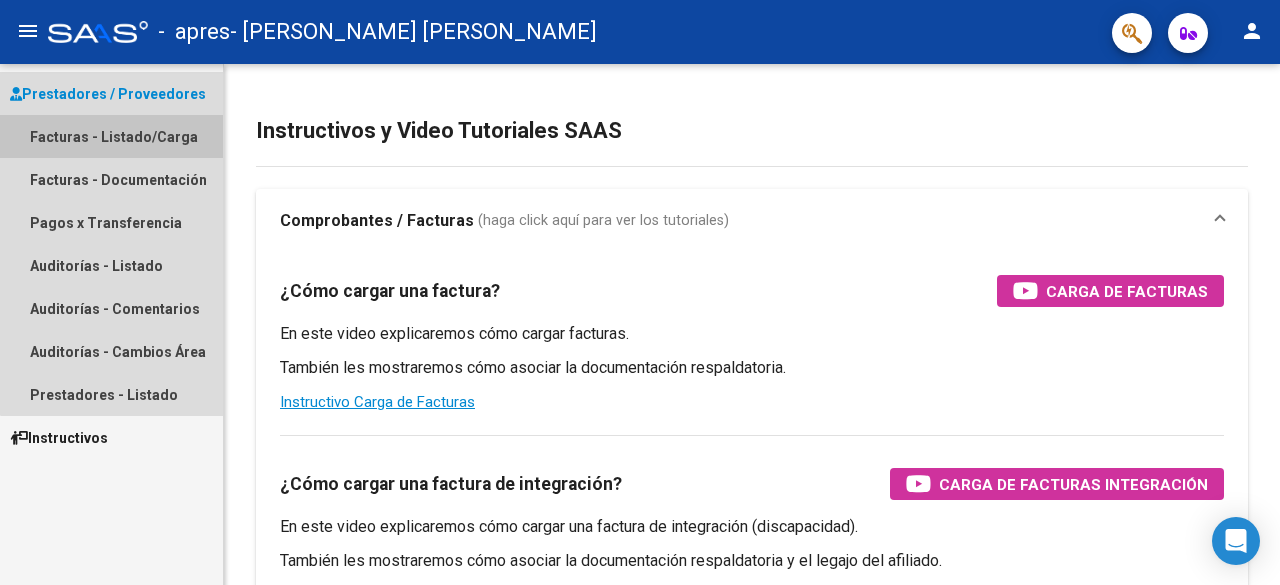 click on "Facturas - Listado/Carga" at bounding box center (111, 136) 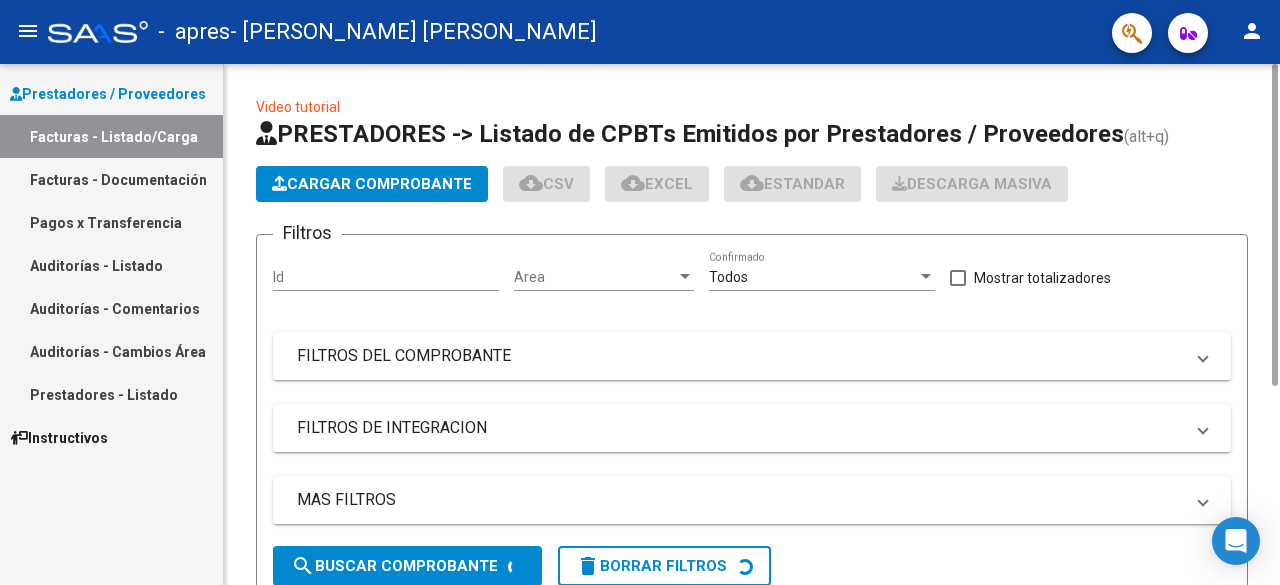 click on "Cargar Comprobante" 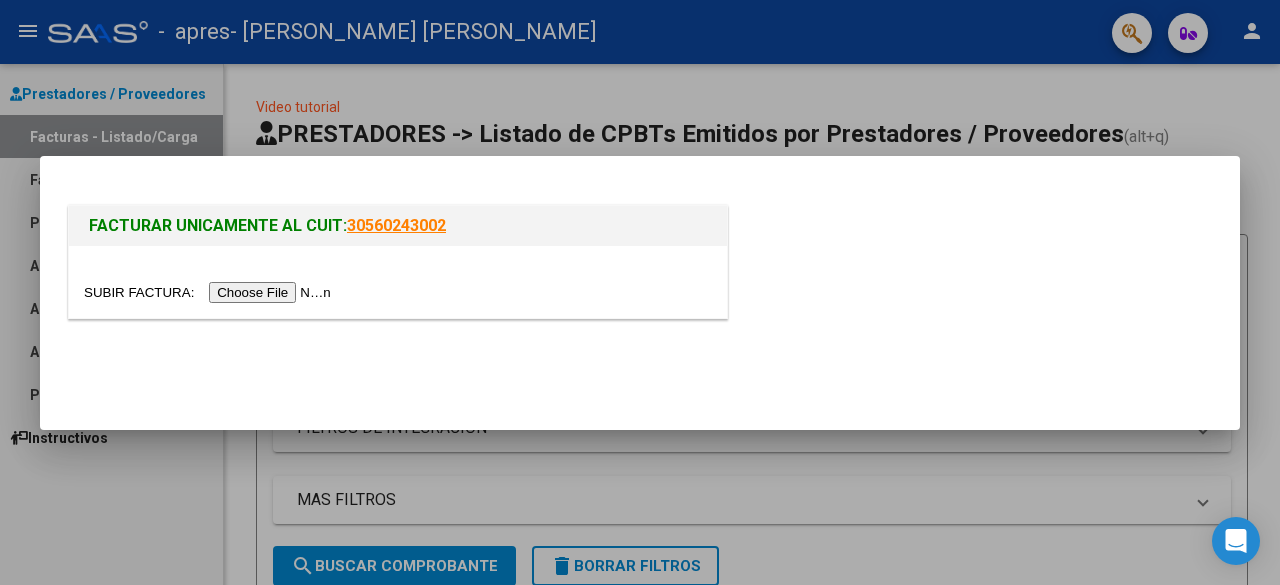 click at bounding box center [210, 292] 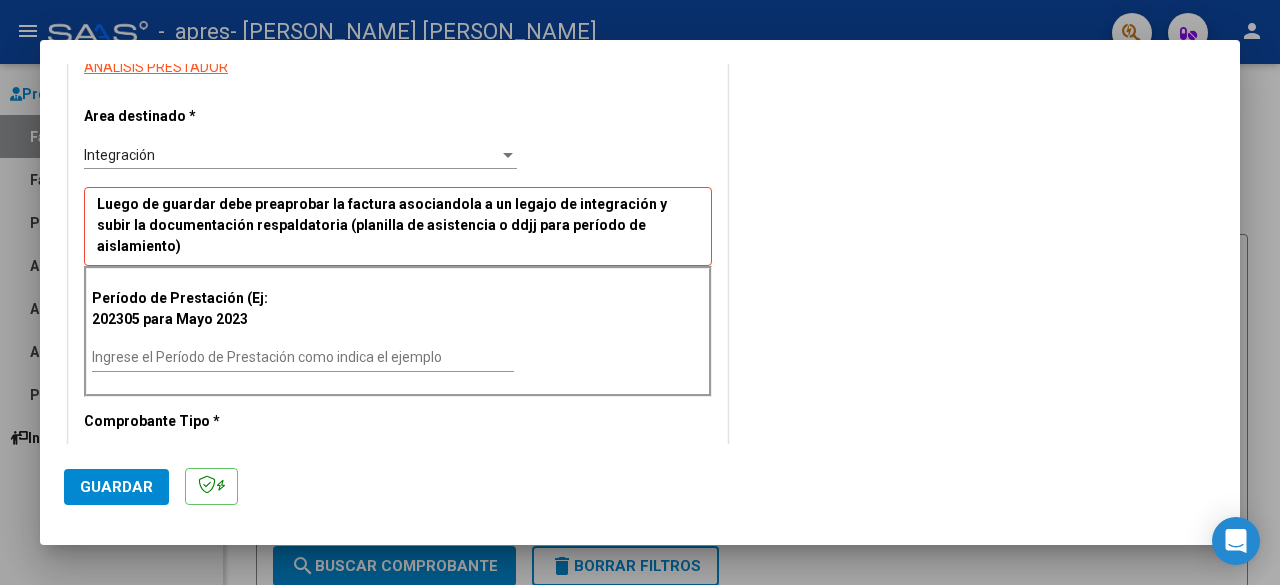 scroll, scrollTop: 380, scrollLeft: 0, axis: vertical 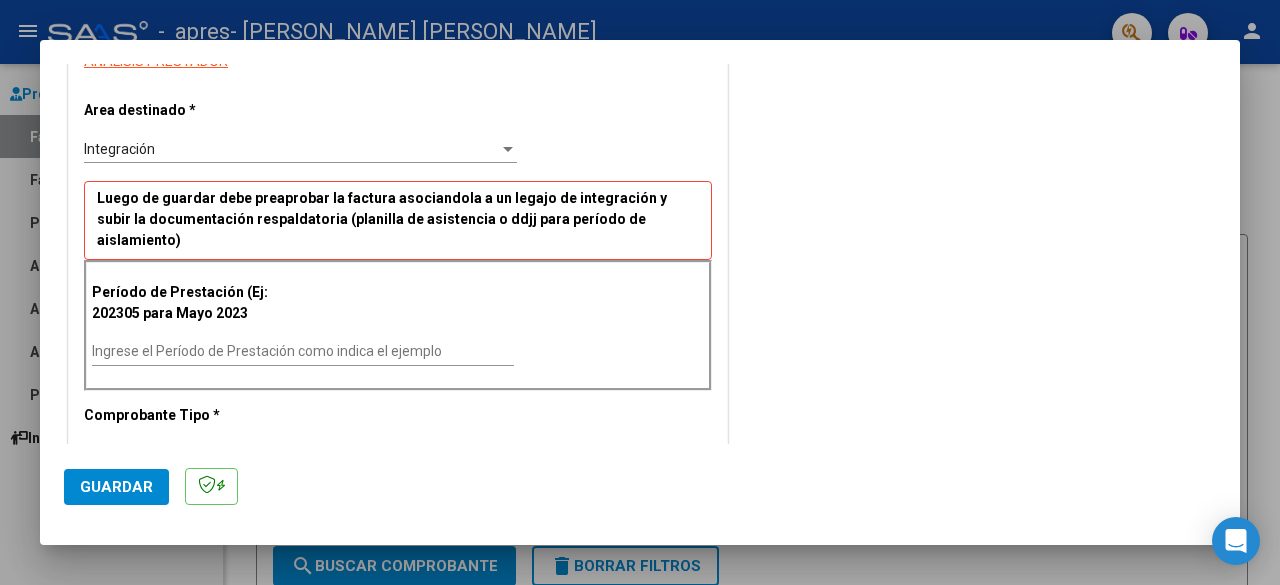 click on "Integración" at bounding box center [291, 149] 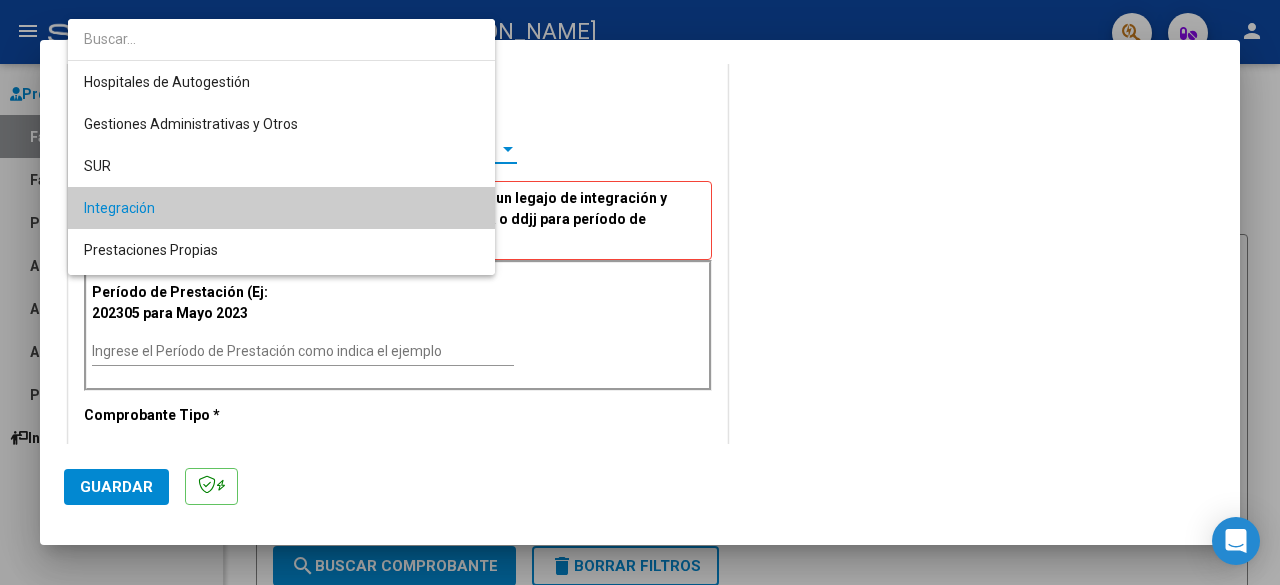 scroll, scrollTop: 61, scrollLeft: 0, axis: vertical 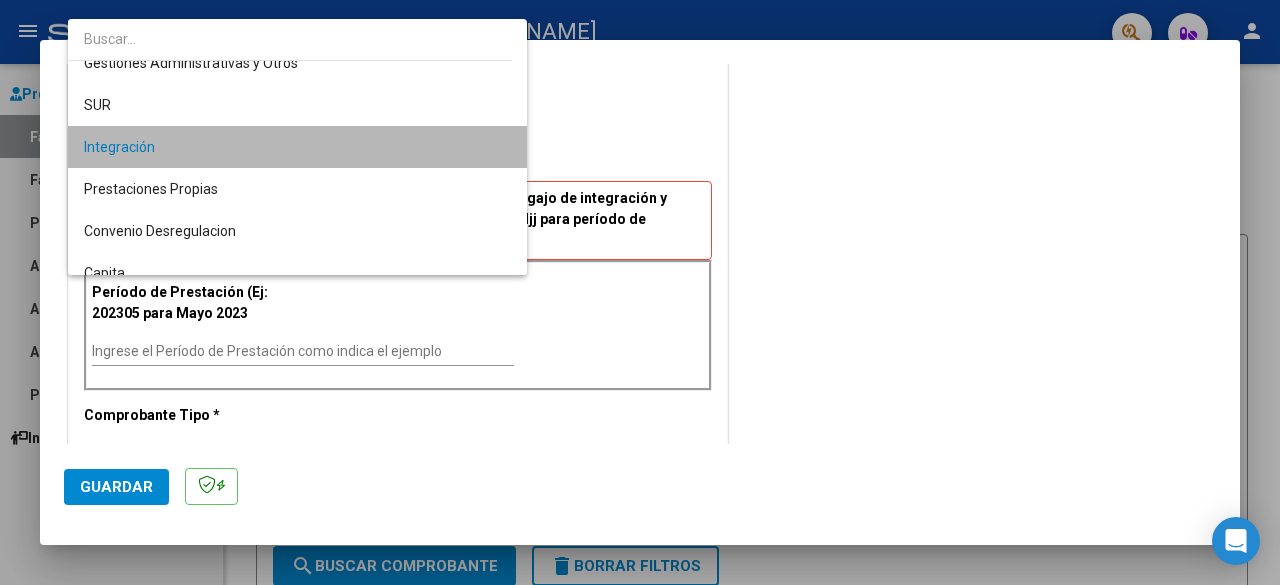 click on "Integración" at bounding box center (298, 147) 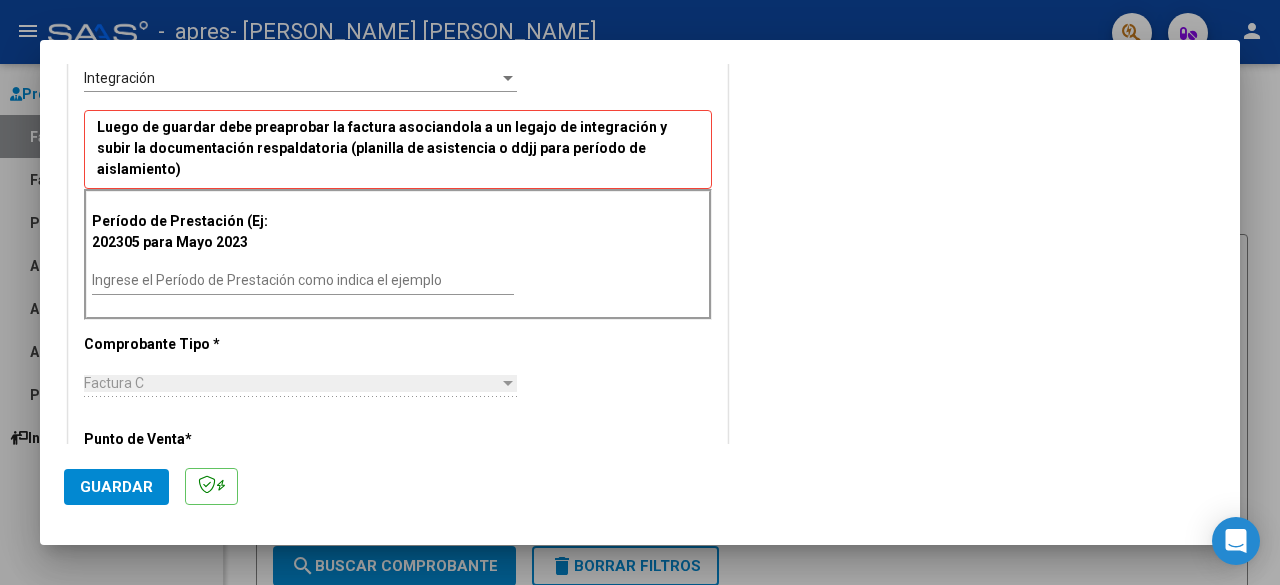 scroll, scrollTop: 476, scrollLeft: 0, axis: vertical 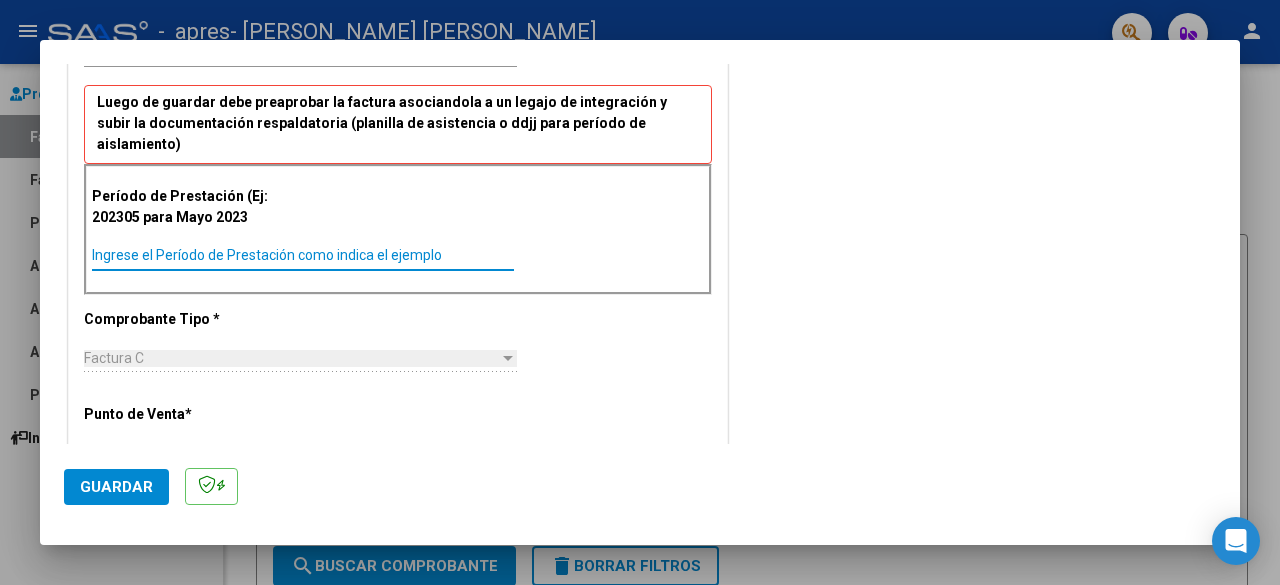 click on "Ingrese el Período de Prestación como indica el ejemplo" at bounding box center [303, 255] 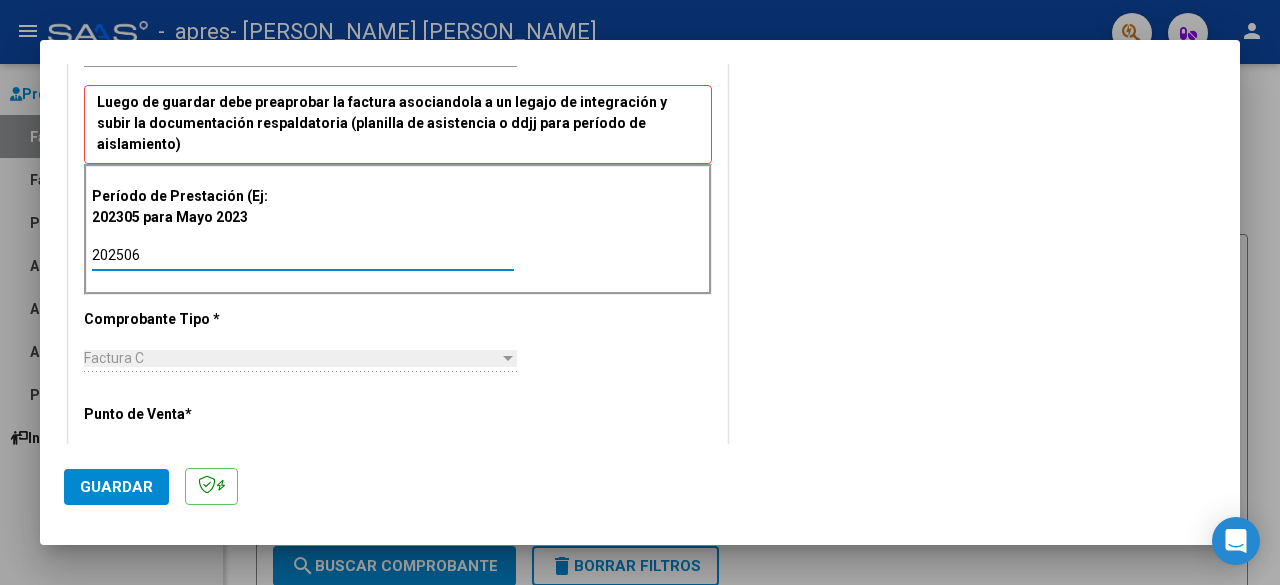 type on "202506" 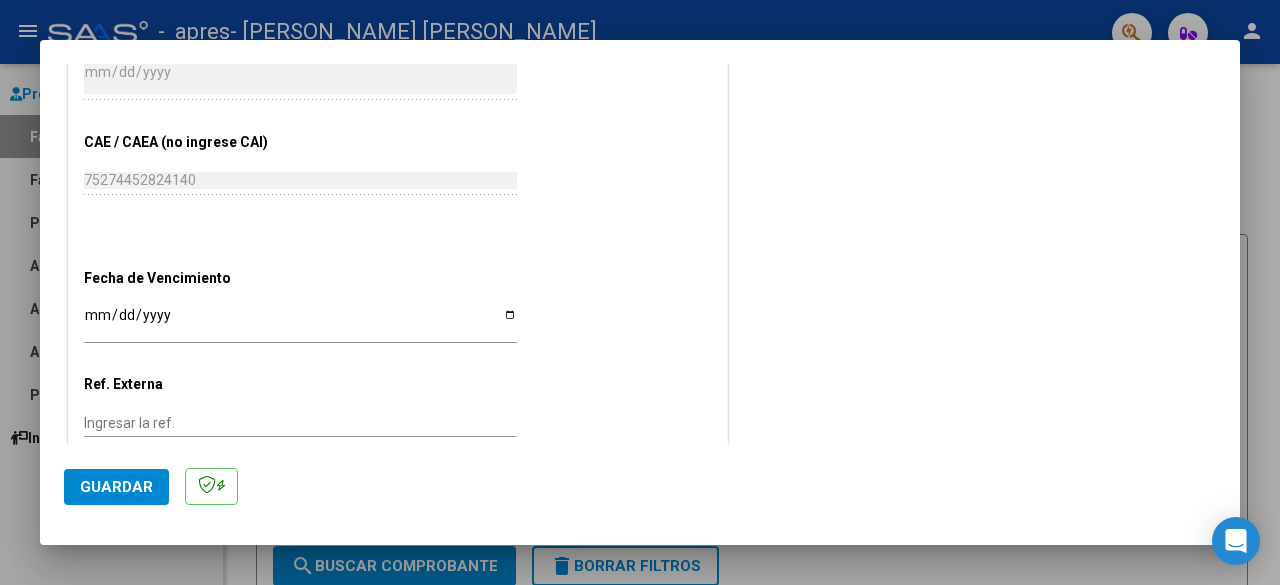 scroll, scrollTop: 1144, scrollLeft: 0, axis: vertical 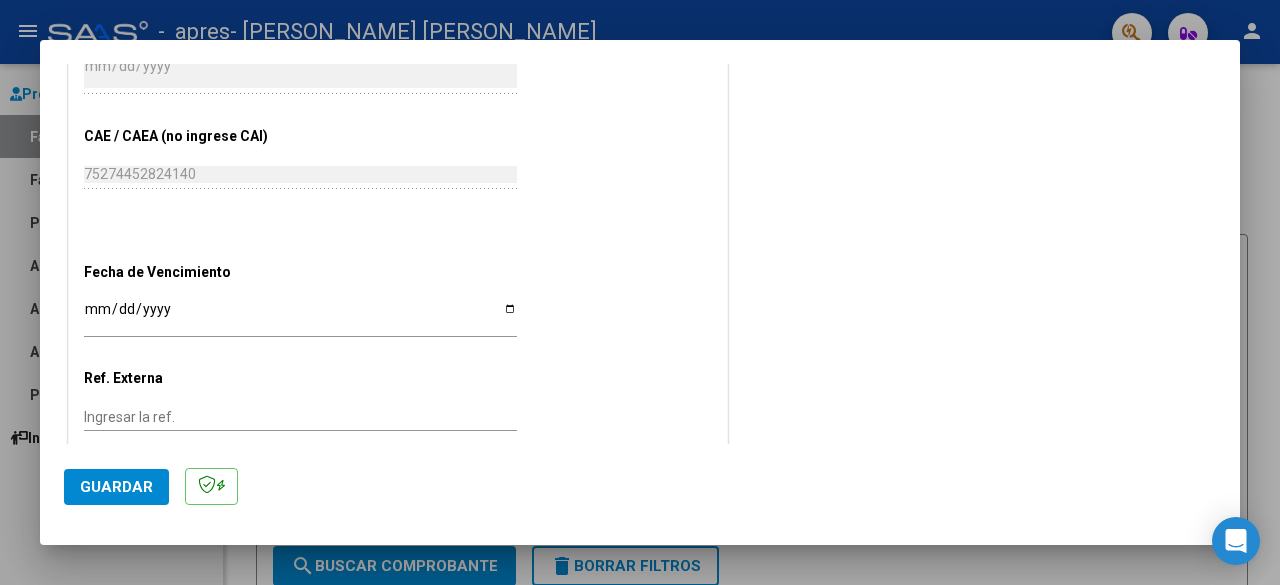click on "Guardar" 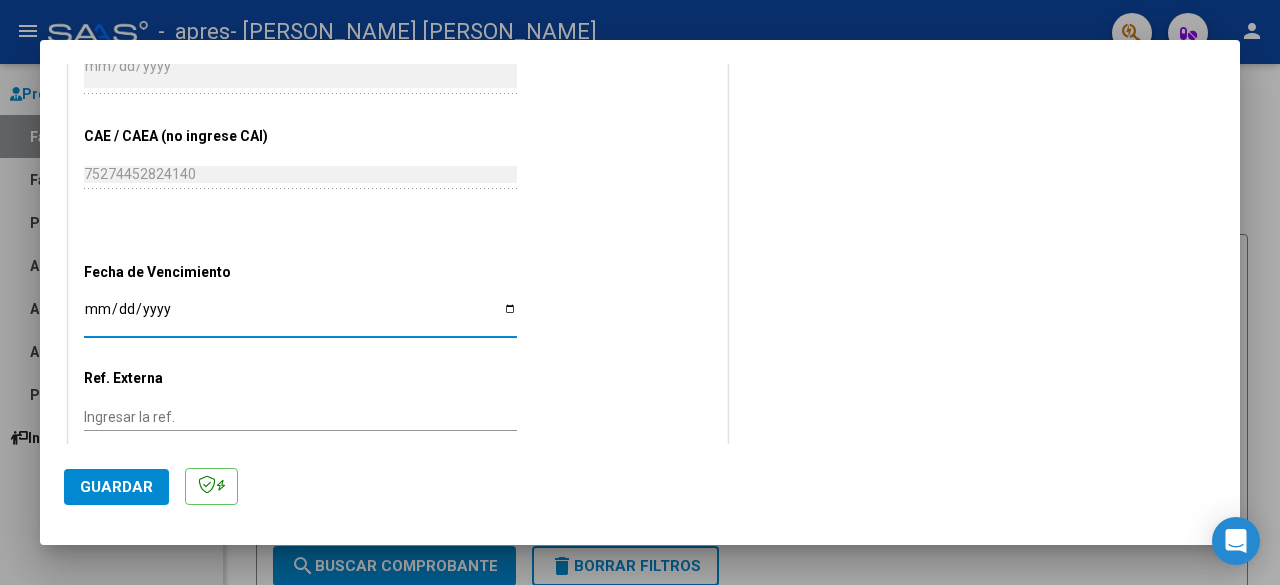 click on "Ingresar la fecha" at bounding box center (300, 316) 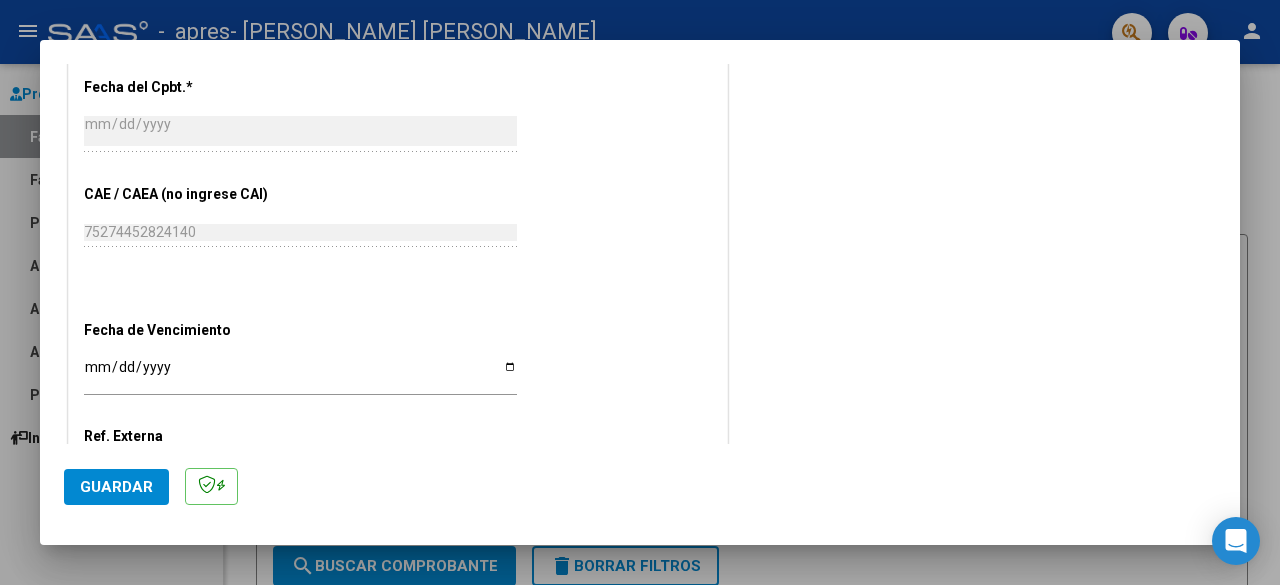 scroll, scrollTop: 1237, scrollLeft: 0, axis: vertical 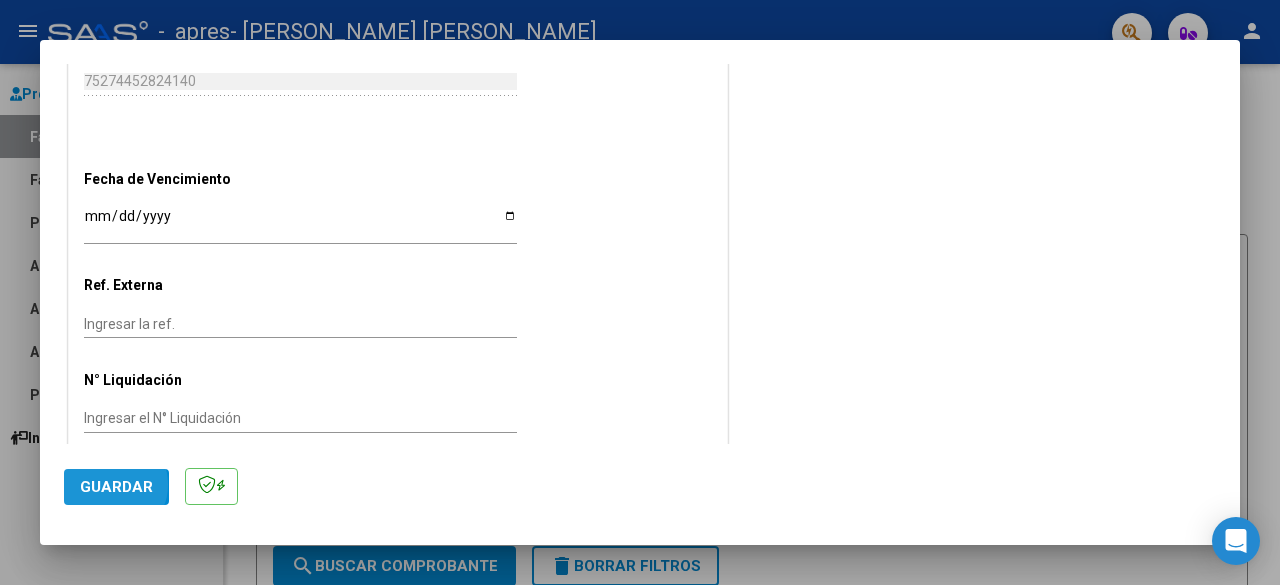 click on "Guardar" 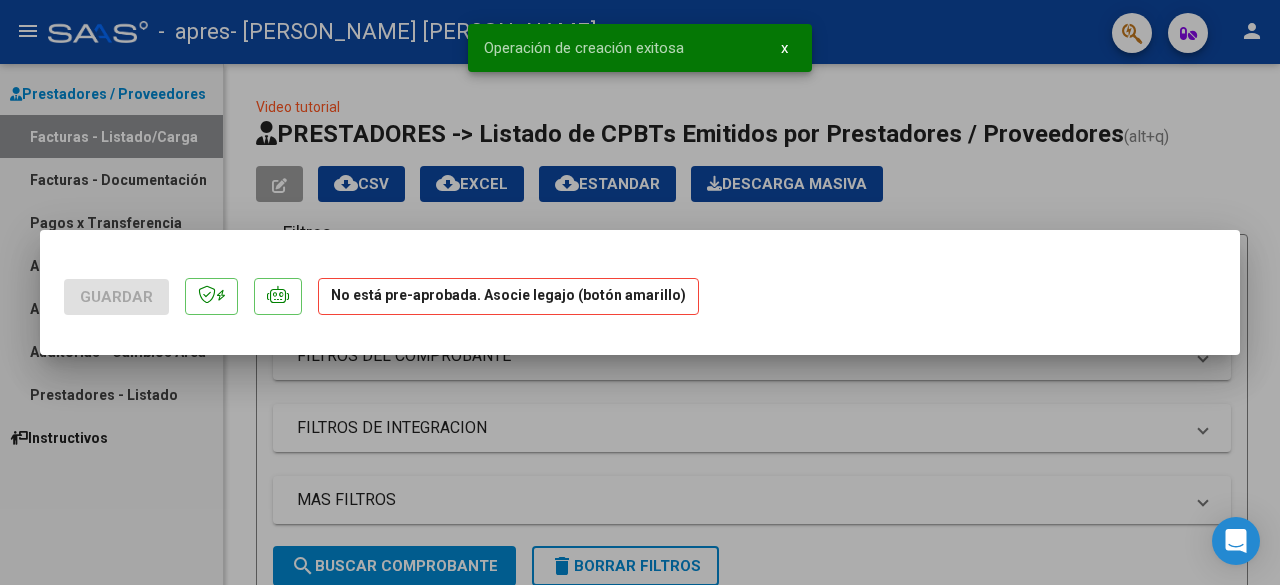 scroll, scrollTop: 0, scrollLeft: 0, axis: both 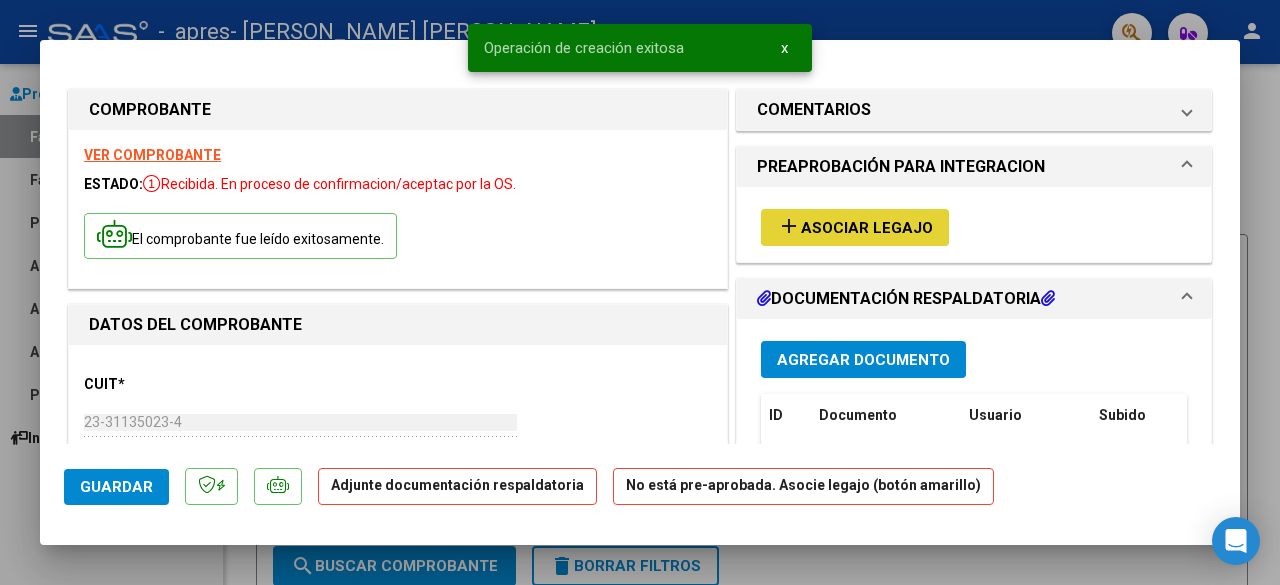 click on "Asociar Legajo" at bounding box center (867, 228) 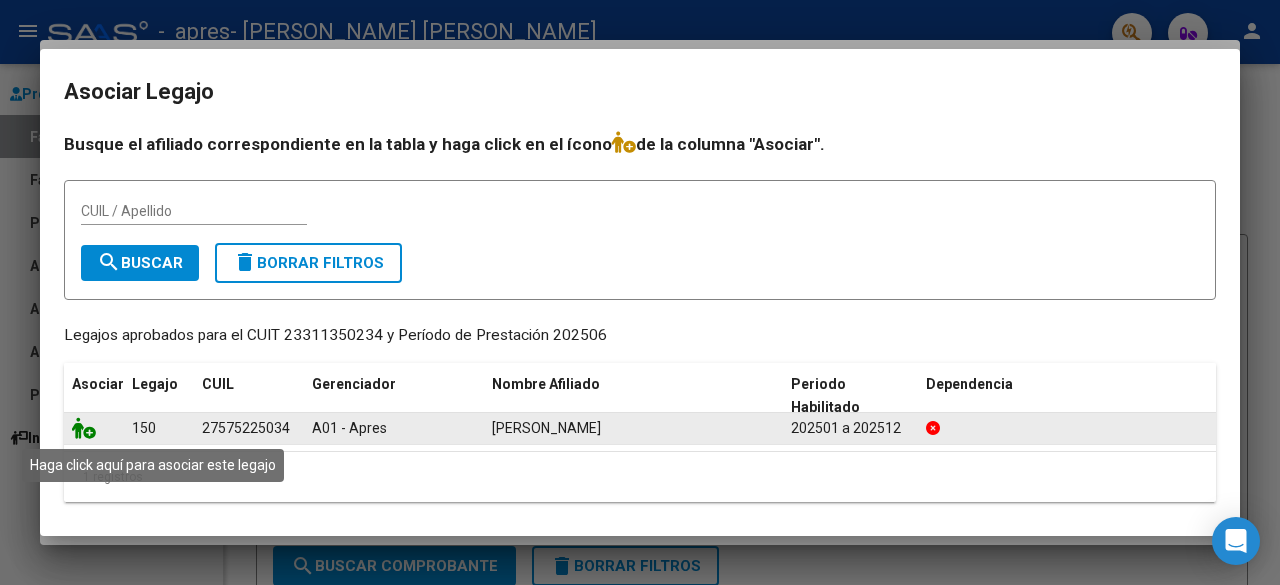 click 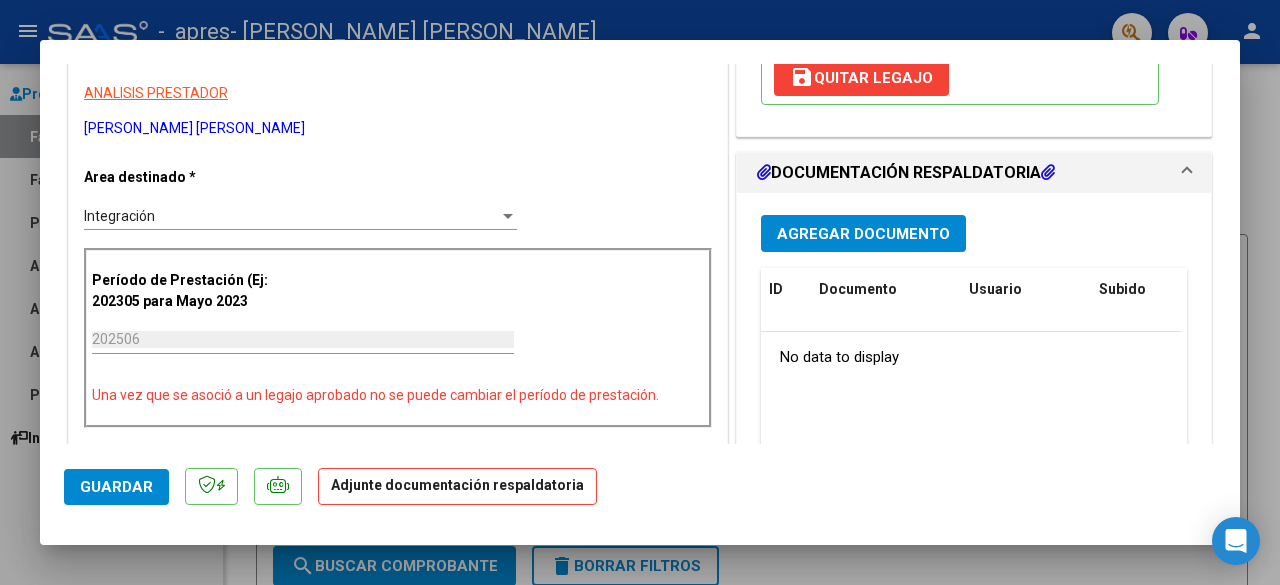 scroll, scrollTop: 395, scrollLeft: 0, axis: vertical 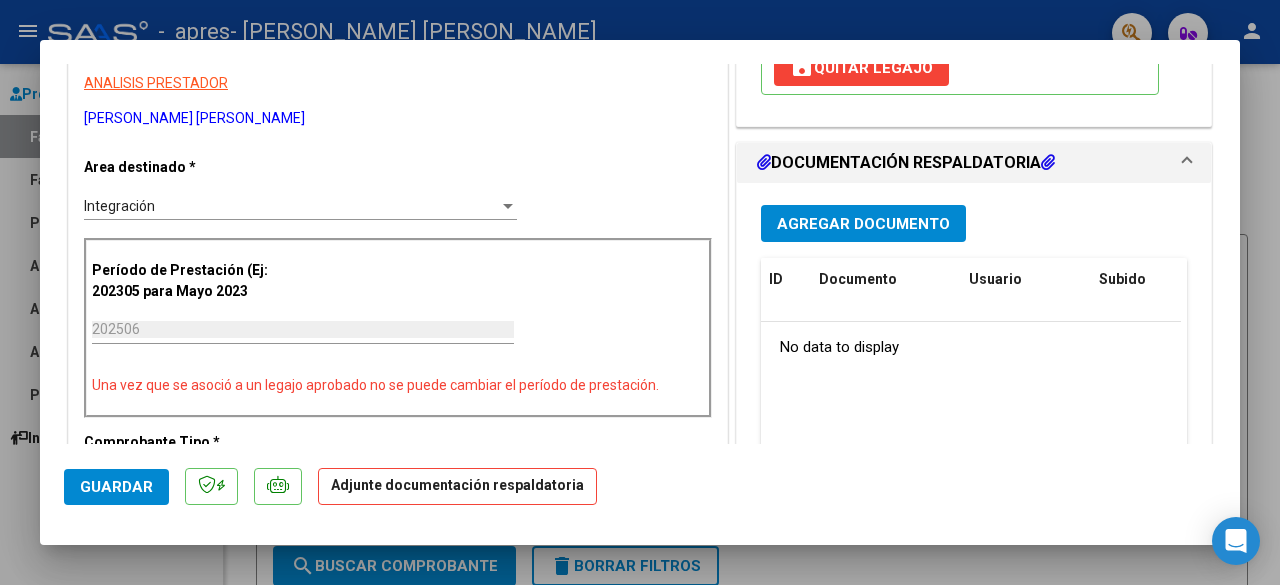 click on "Agregar Documento" at bounding box center (863, 224) 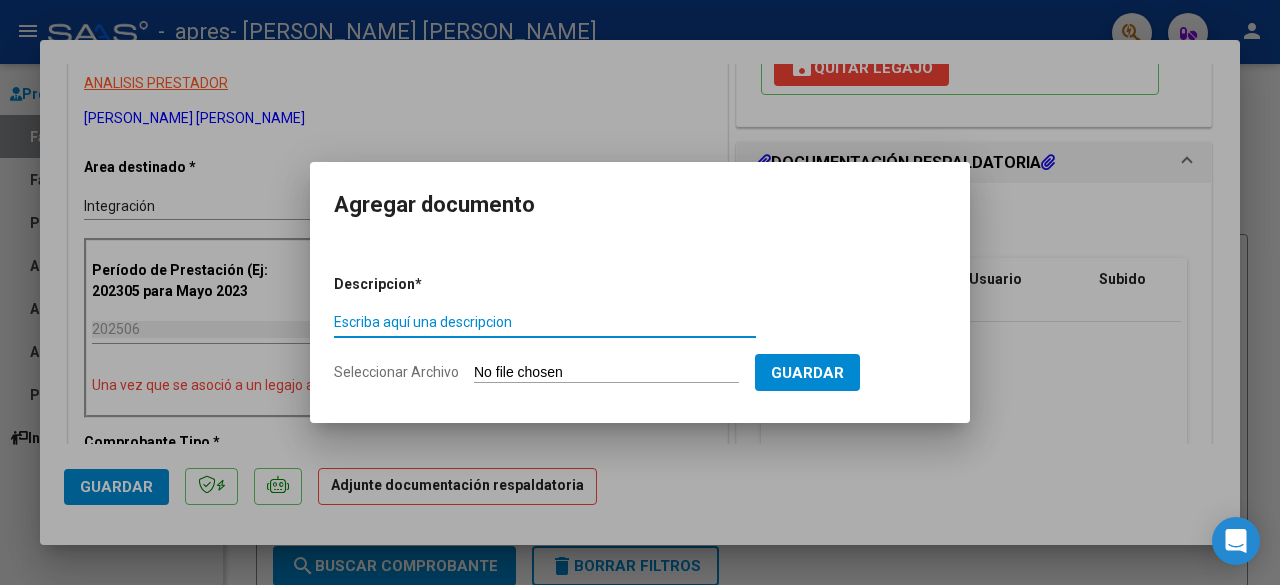 click on "Seleccionar Archivo" 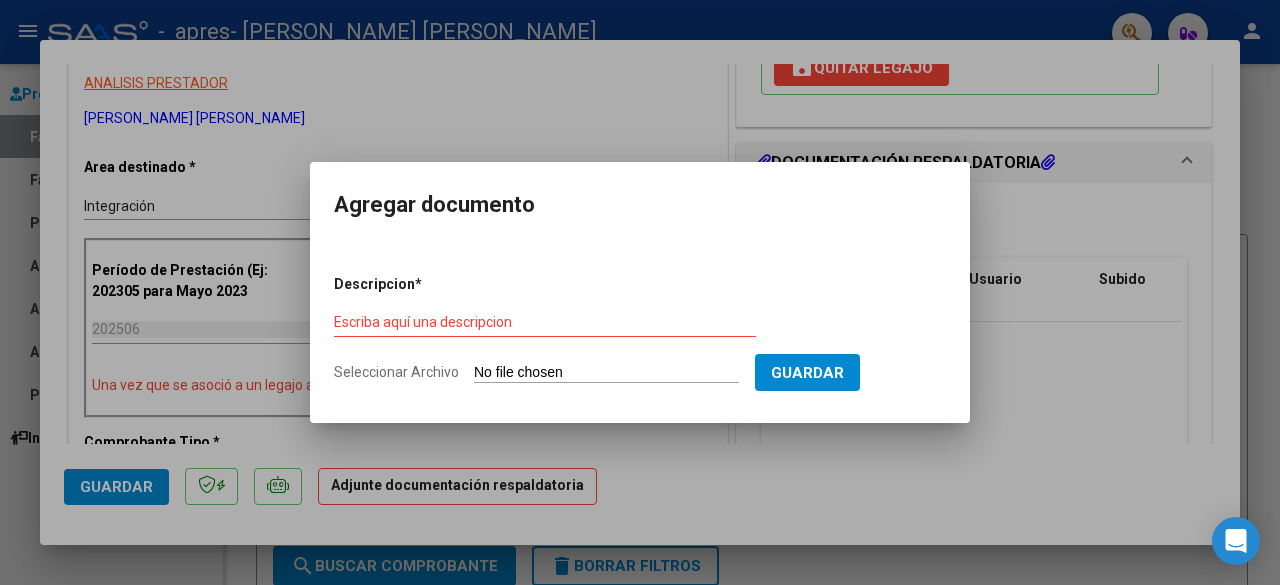 type on "C:\fakepath\[PERSON_NAME].pdf" 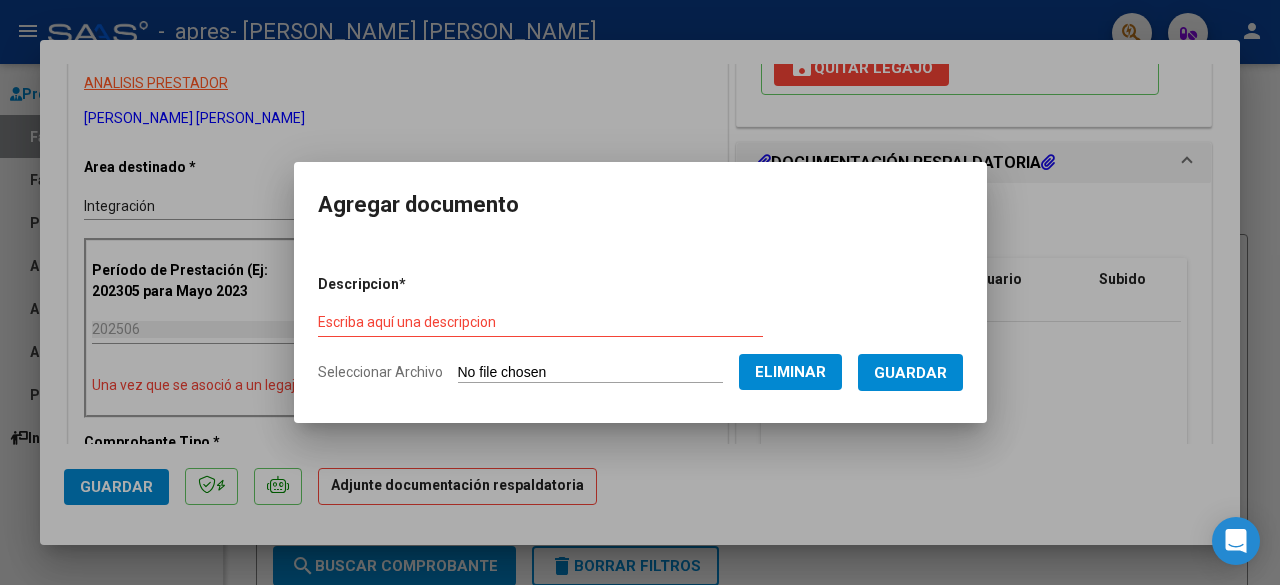 click on "Escriba aquí una descripcion" at bounding box center (540, 322) 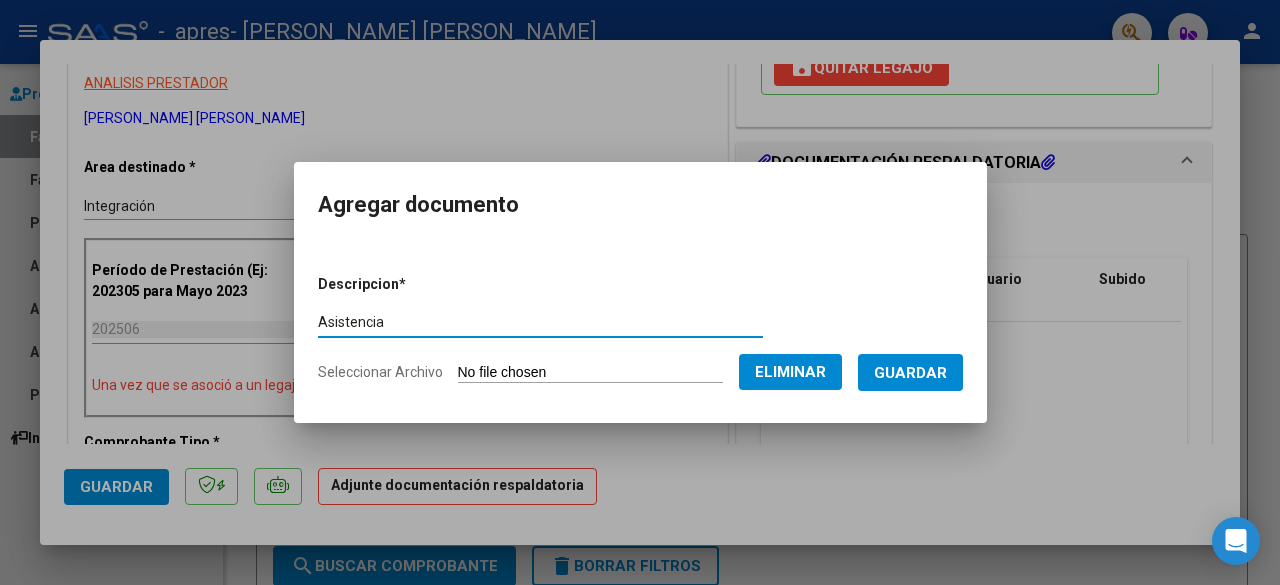 click on "Asistencia" at bounding box center [540, 322] 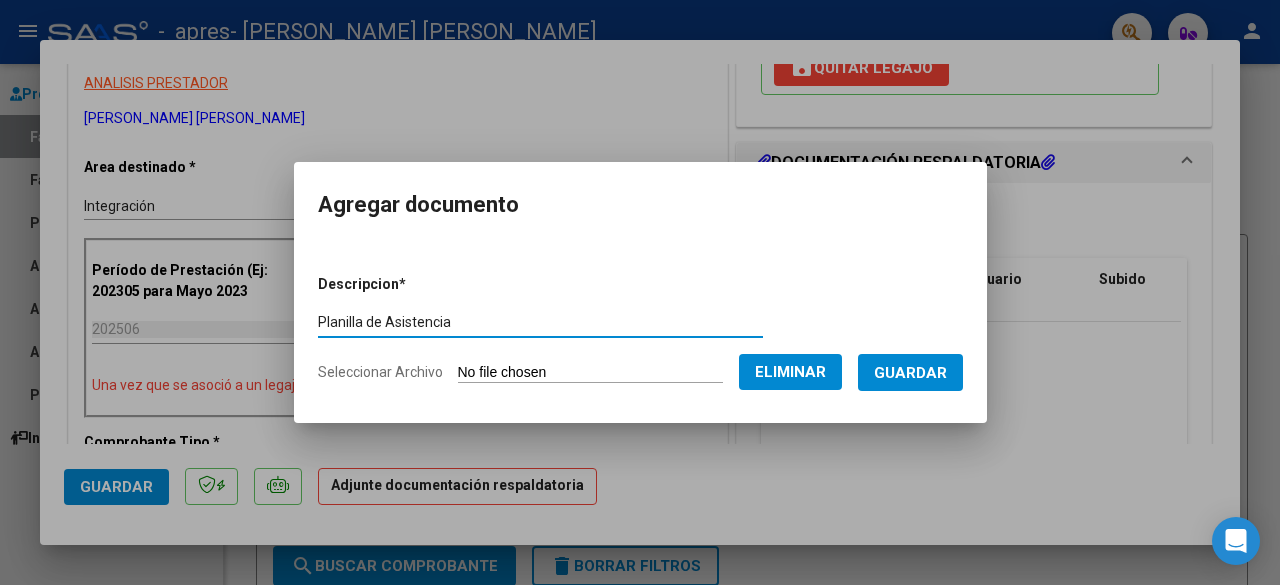 type on "Planilla de Asistencia" 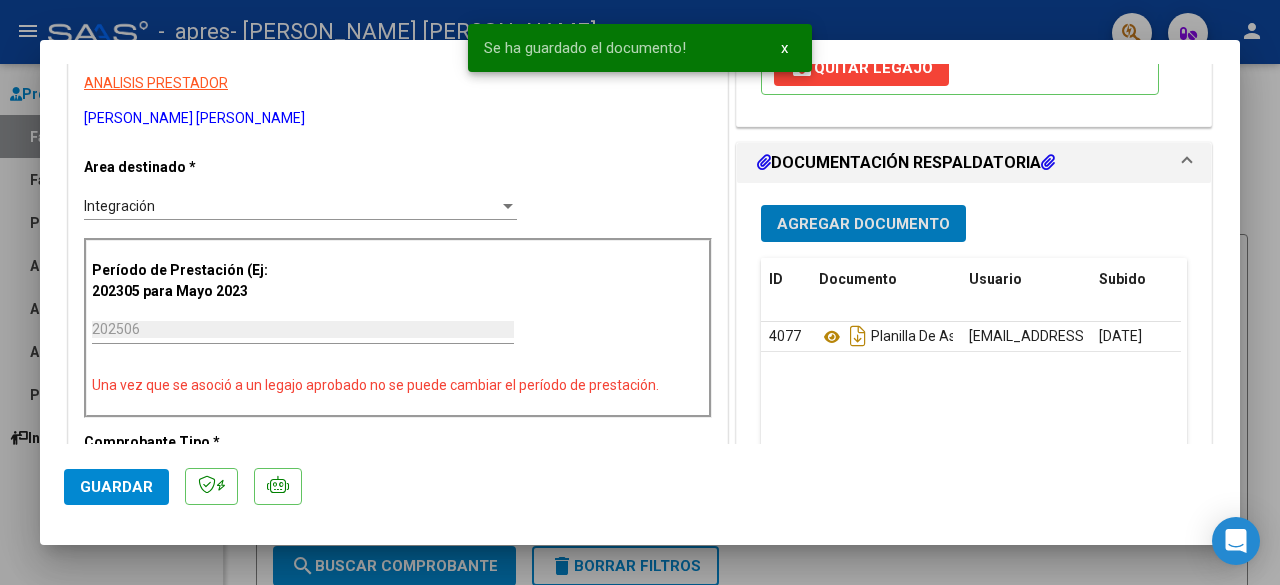 click on "Agregar Documento" at bounding box center [863, 224] 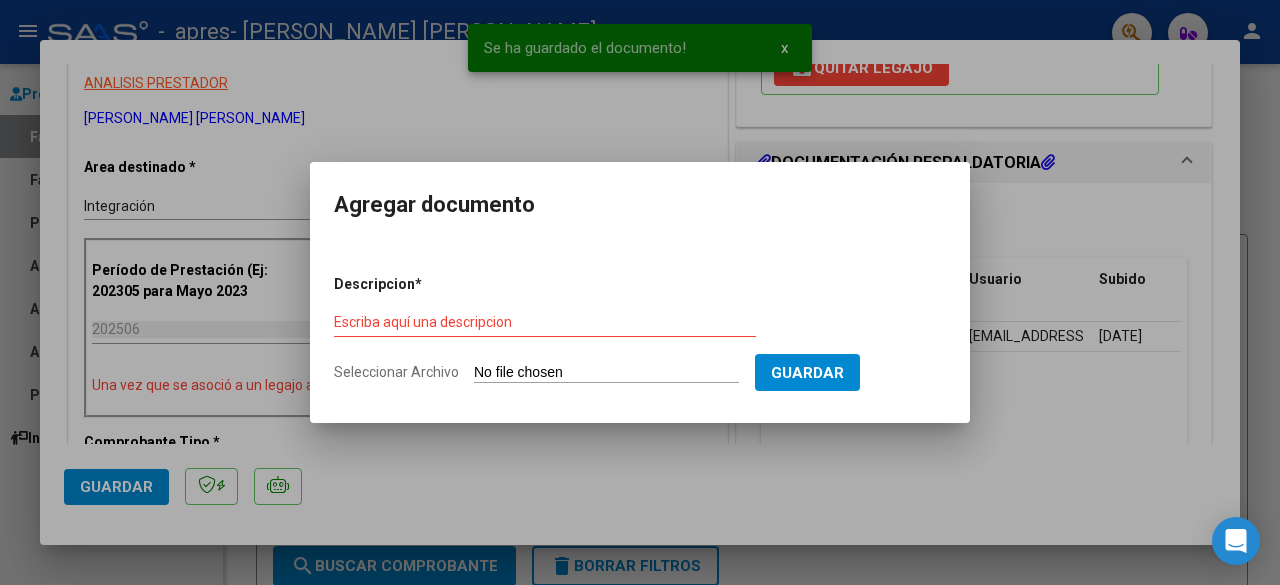 click on "Seleccionar Archivo" 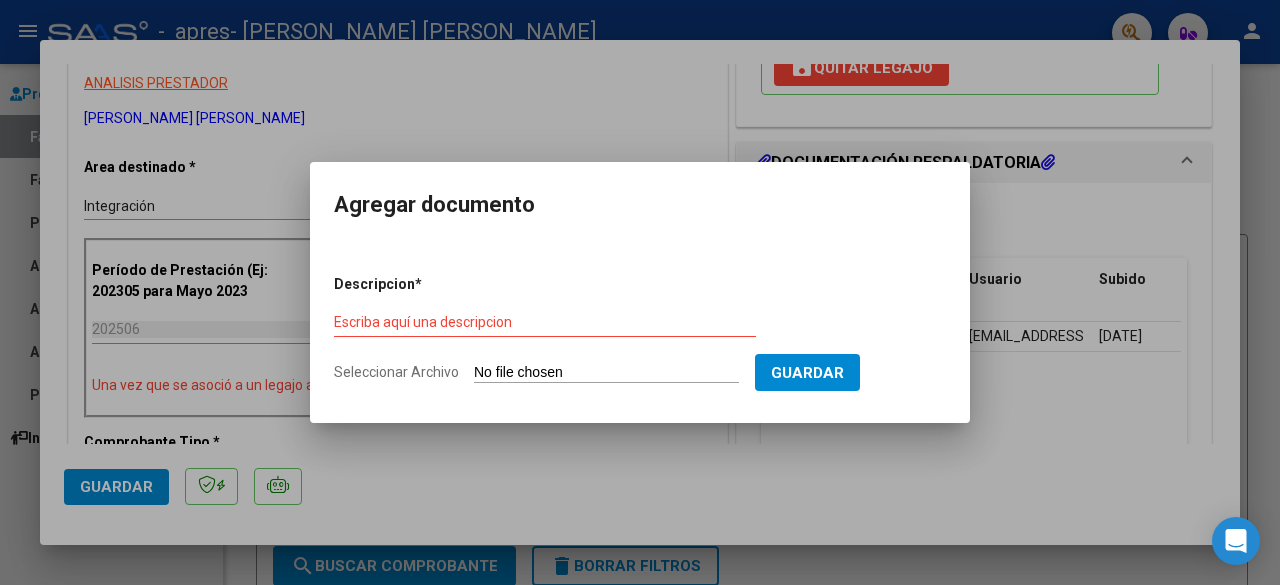 type on "C:\fakepath\Informe semestral [PERSON_NAME][DATE].pdf" 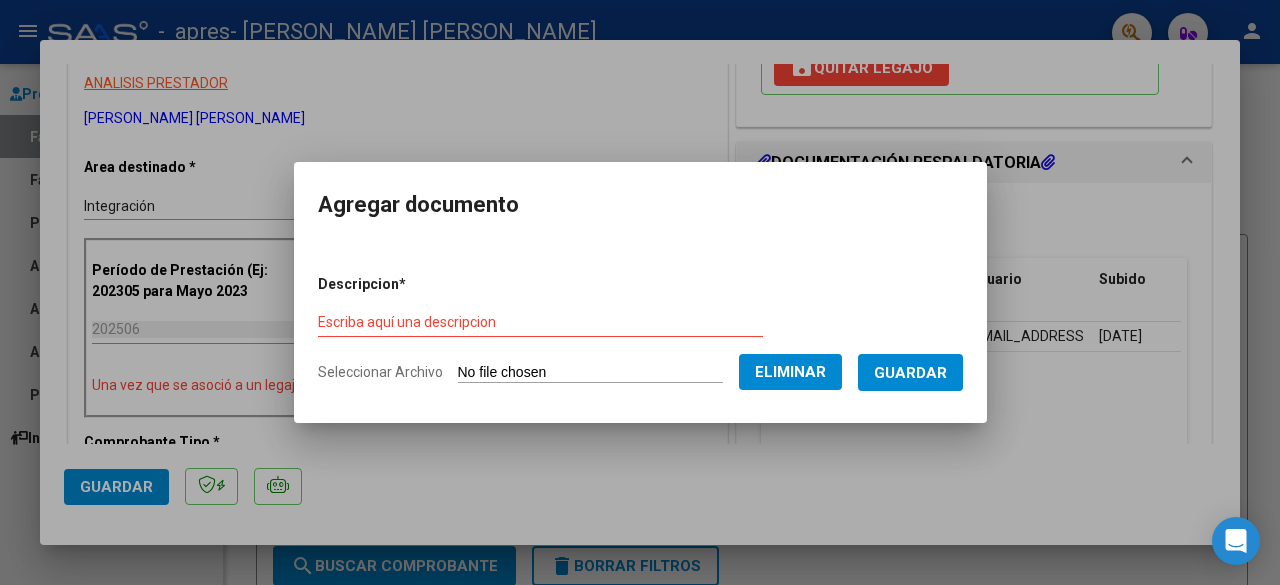click on "Escriba aquí una descripcion" at bounding box center [540, 322] 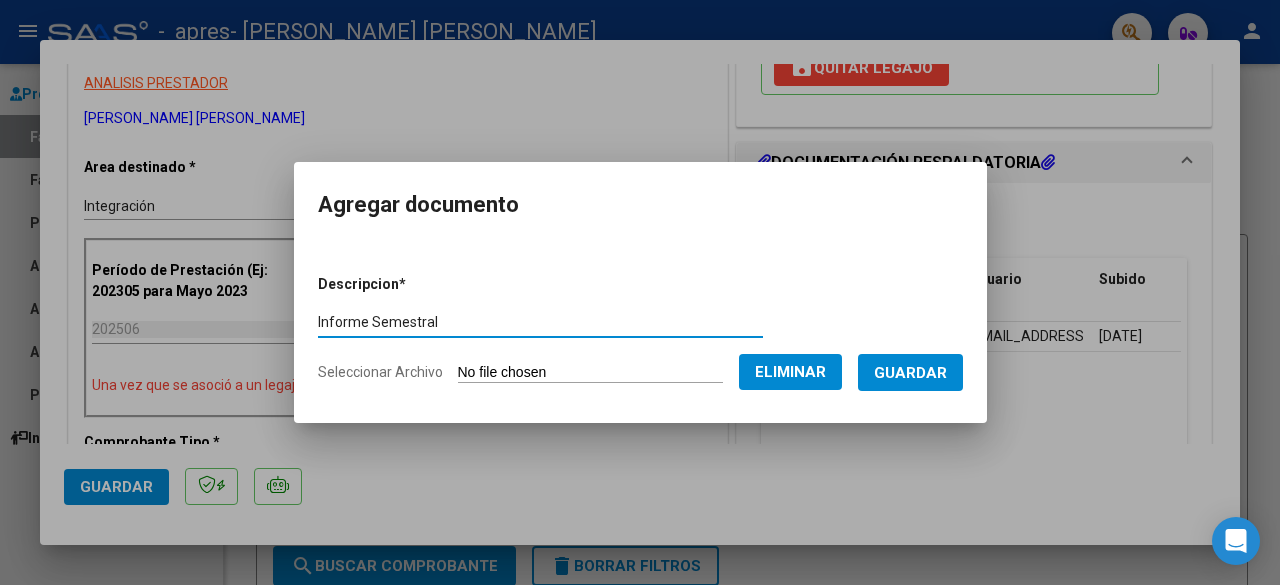 type on "Informe Semestral" 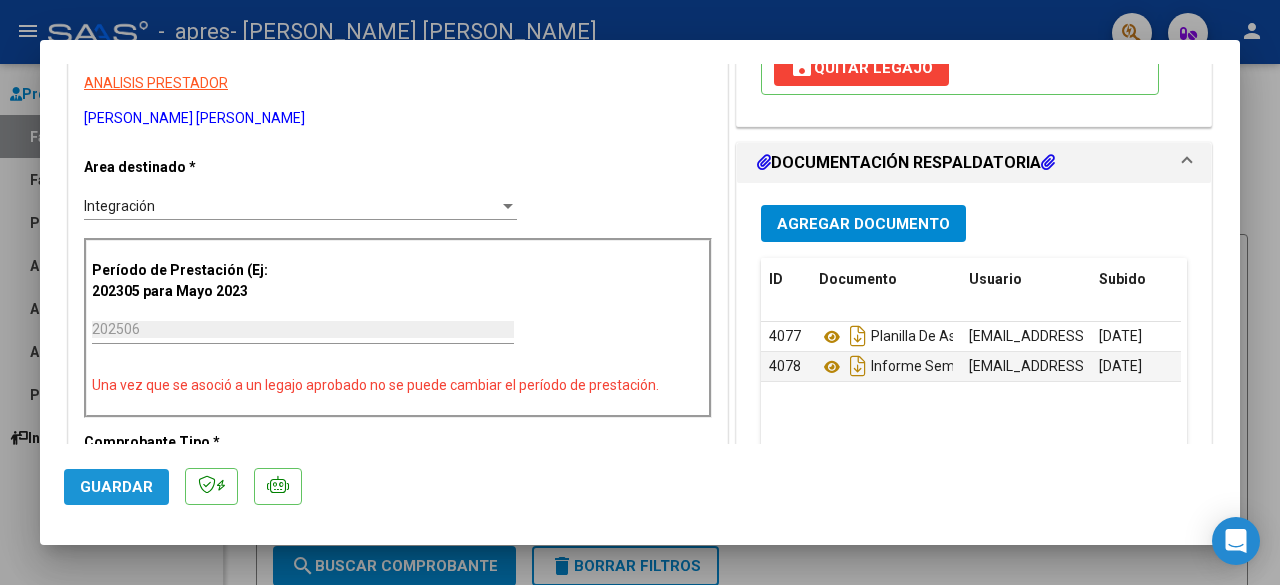 click on "Guardar" 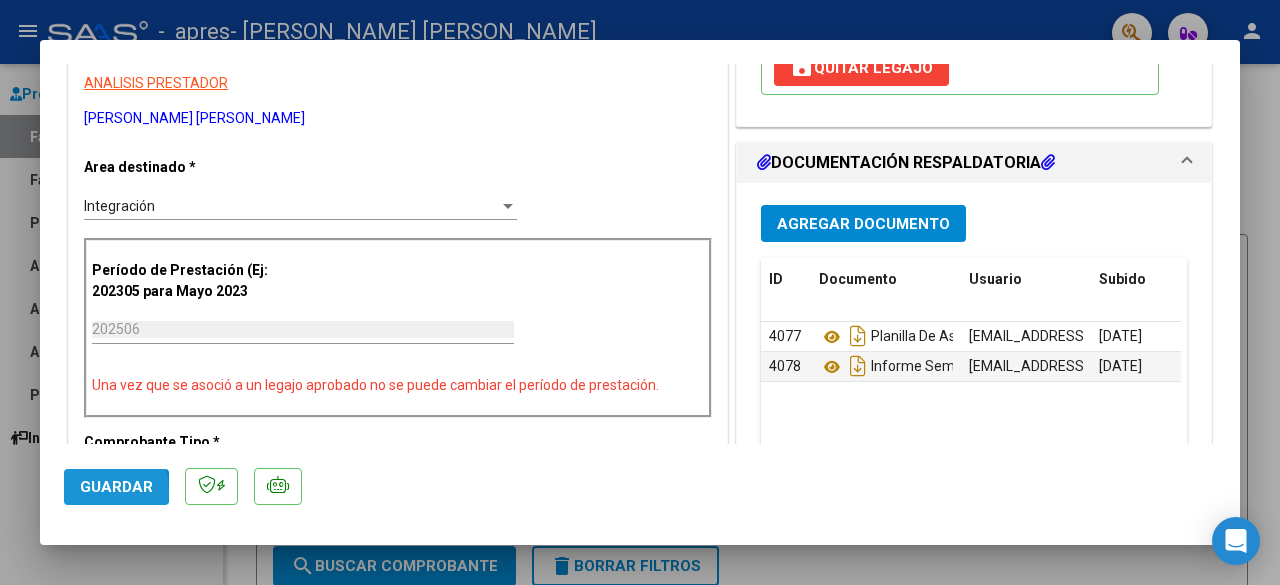 click on "Guardar" 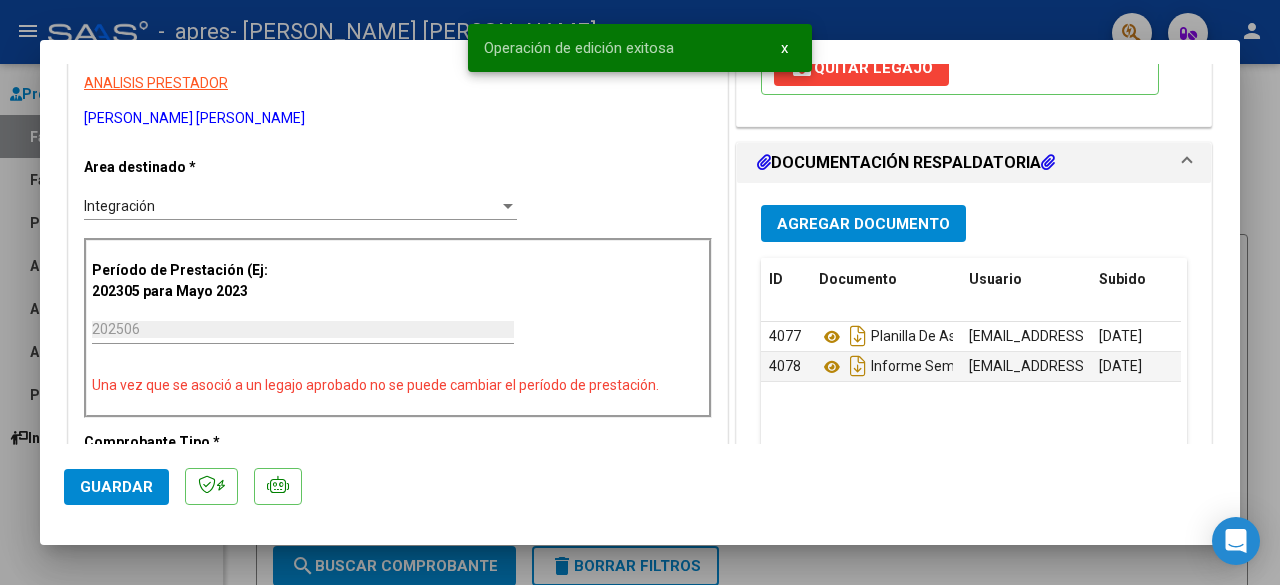 type 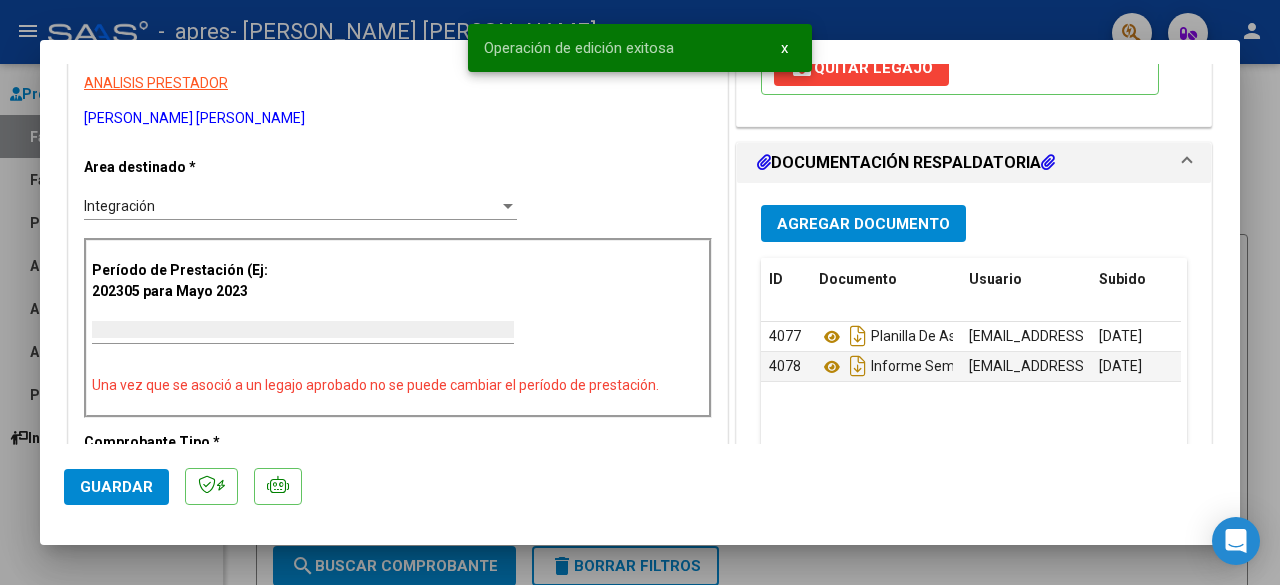 scroll, scrollTop: 0, scrollLeft: 0, axis: both 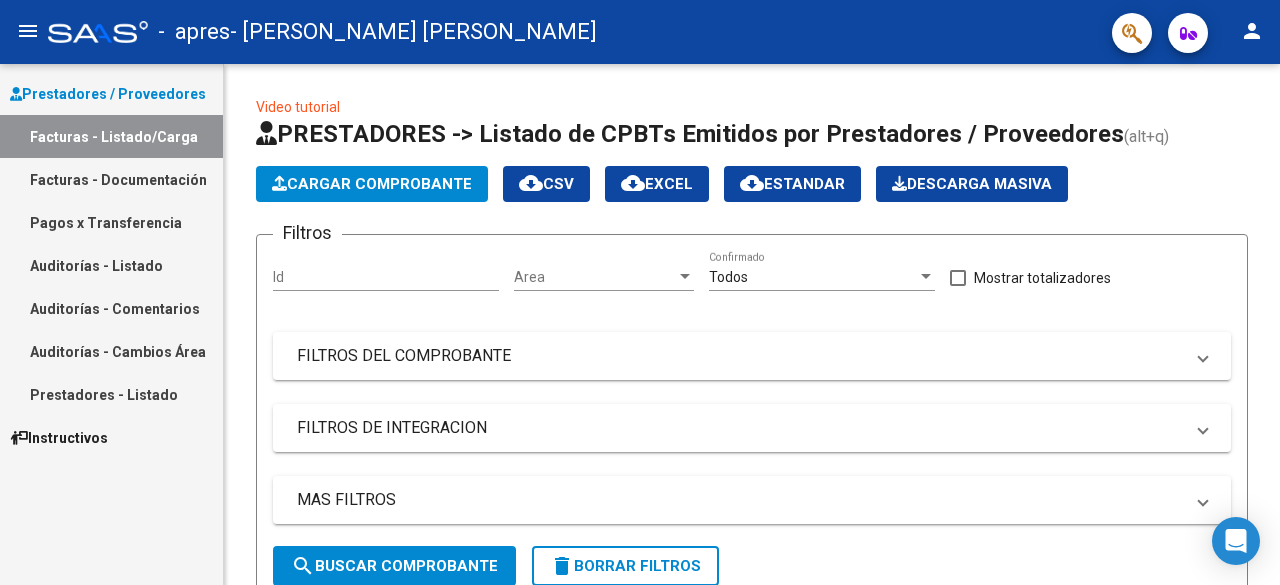 click on "Facturas - Listado/Carga" at bounding box center (111, 136) 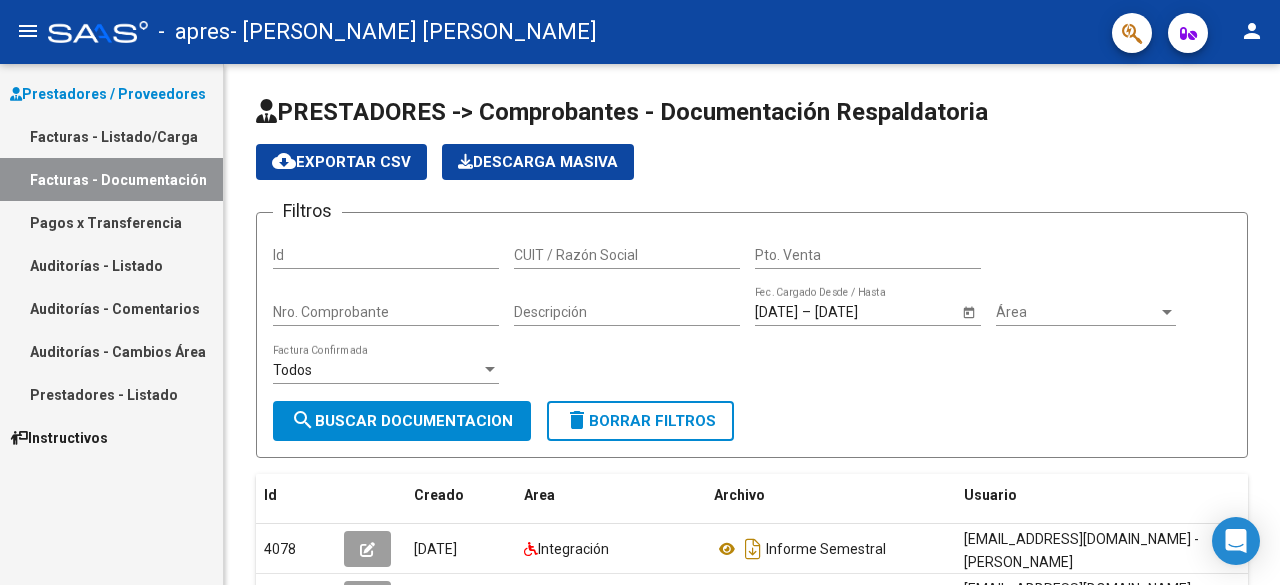 click on "Pagos x Transferencia" at bounding box center (111, 222) 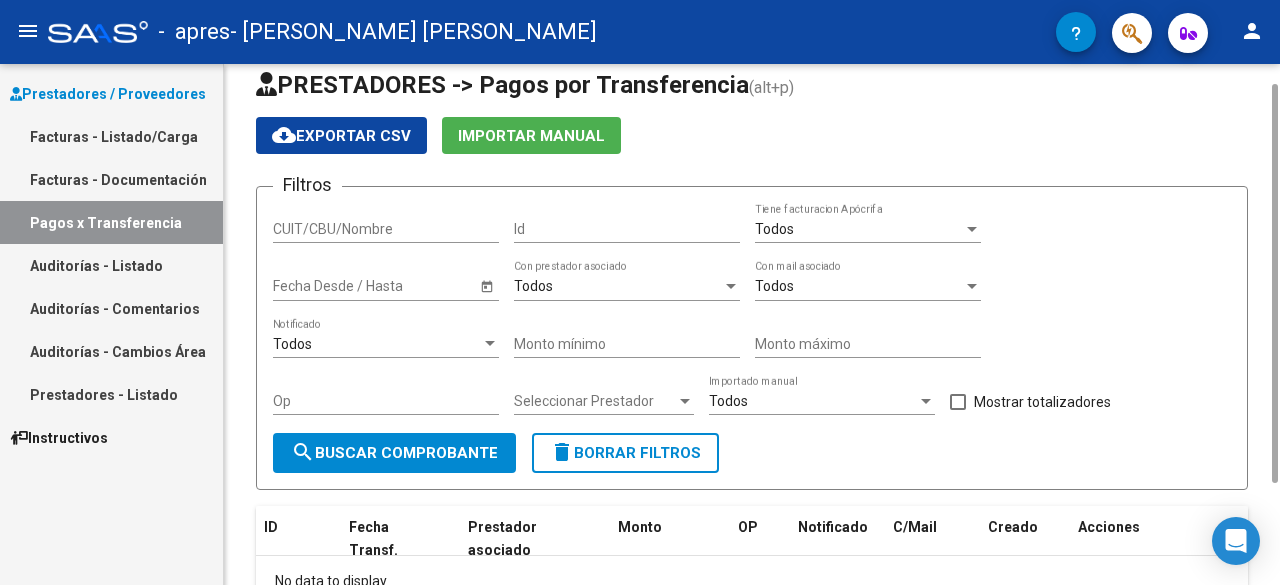 scroll, scrollTop: 0, scrollLeft: 0, axis: both 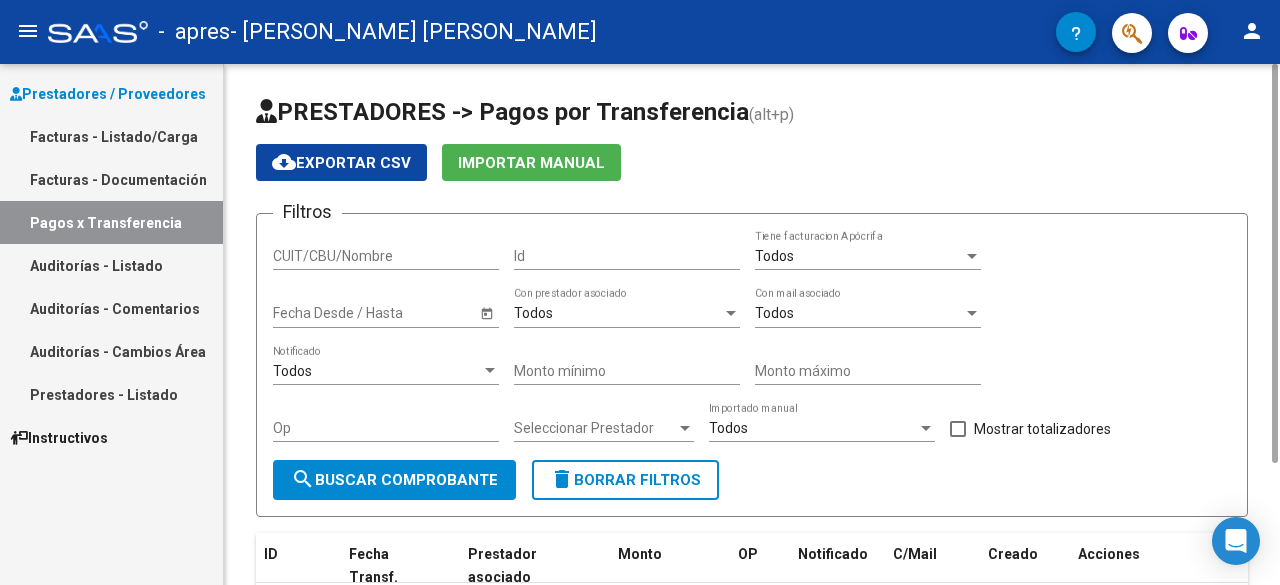drag, startPoint x: 1274, startPoint y: 122, endPoint x: 1258, endPoint y: -7, distance: 129.98846 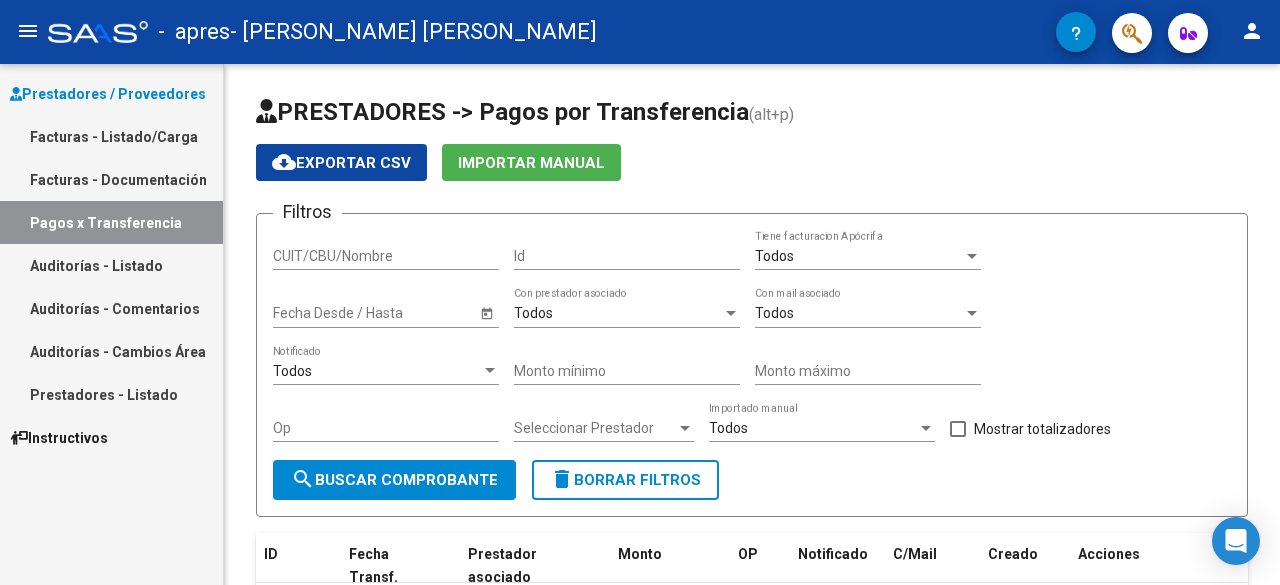click on "Facturas - Listado/Carga" at bounding box center [111, 136] 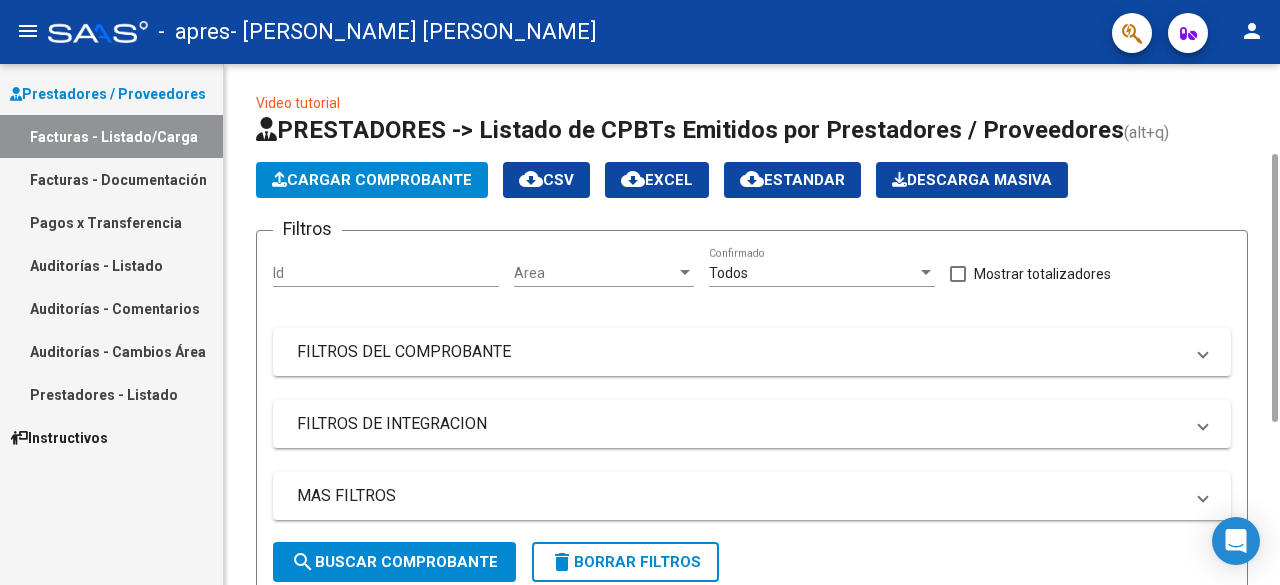 scroll, scrollTop: 0, scrollLeft: 0, axis: both 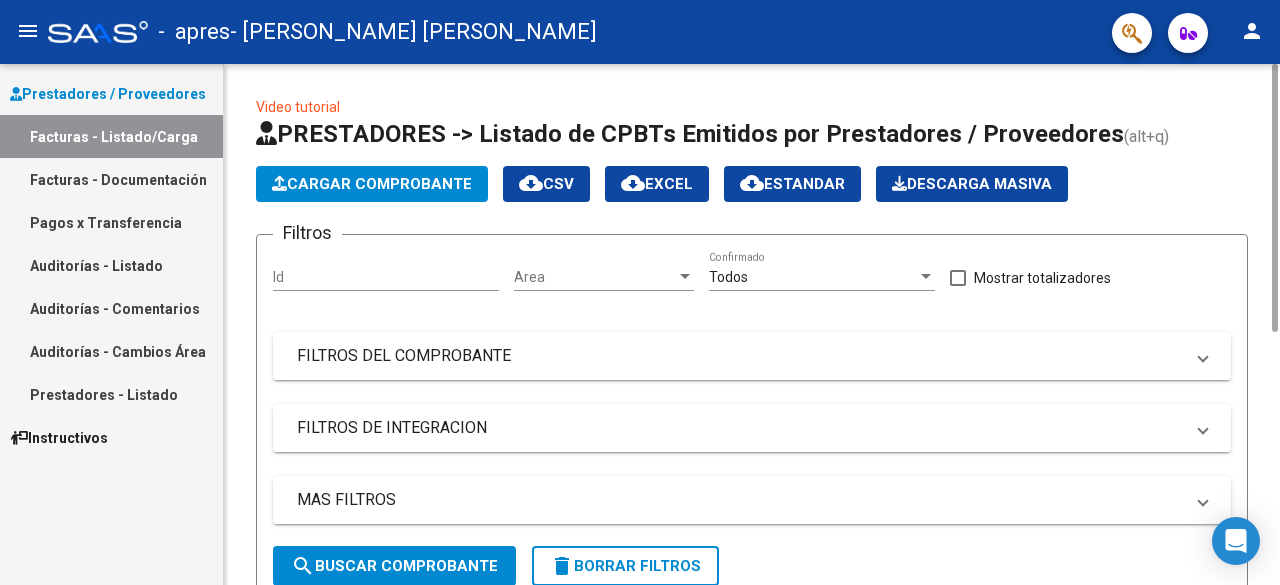 drag, startPoint x: 1268, startPoint y: 91, endPoint x: 1279, endPoint y: 37, distance: 55.108982 